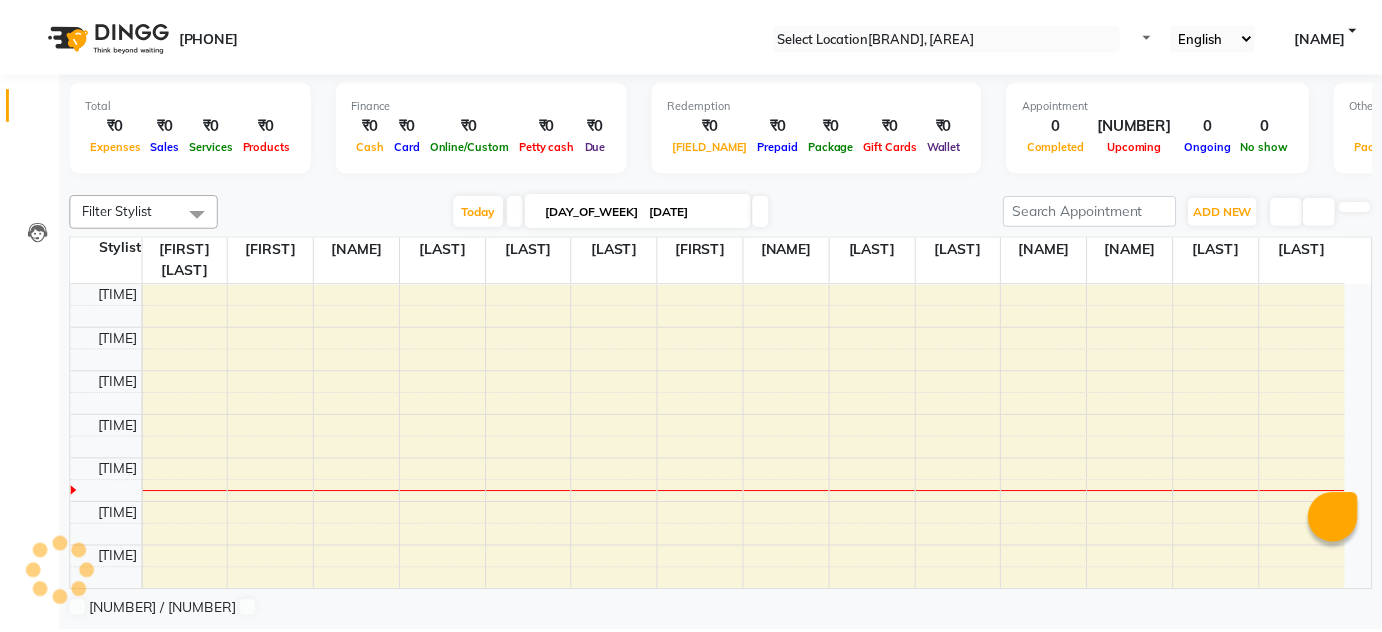 scroll, scrollTop: 0, scrollLeft: 0, axis: both 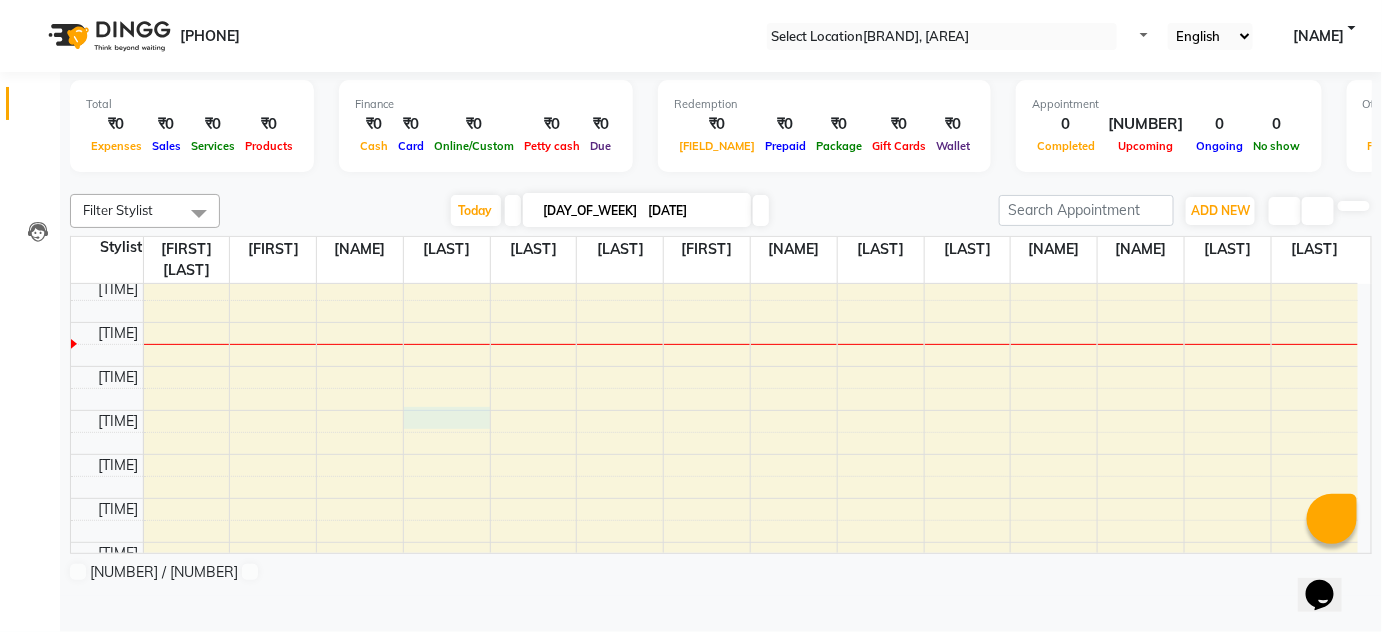 click on "[TIME] [TIME] [TIME] [TIME] [TIME] [TIME] [TIME] [TIME] [TIME] [TIME] [TIME] [TIME] [TIME] [TIME] [TIME] [TIME] [TIME] [TIME] [TIME] [TIME] [TIME] [TIME] [TIME] [TIME] [TIME] [TIME] [TIME] [TIME]             ABRUDHI, TK01, [TIME]-[TIME], Hair wash with Conditioner - HAIR WASH (NECK LENGTH)             ABRUDHI, TK01, [TIME]-[TIME], Hair Spa - WAIST LENGTH" at bounding box center [714, 718] 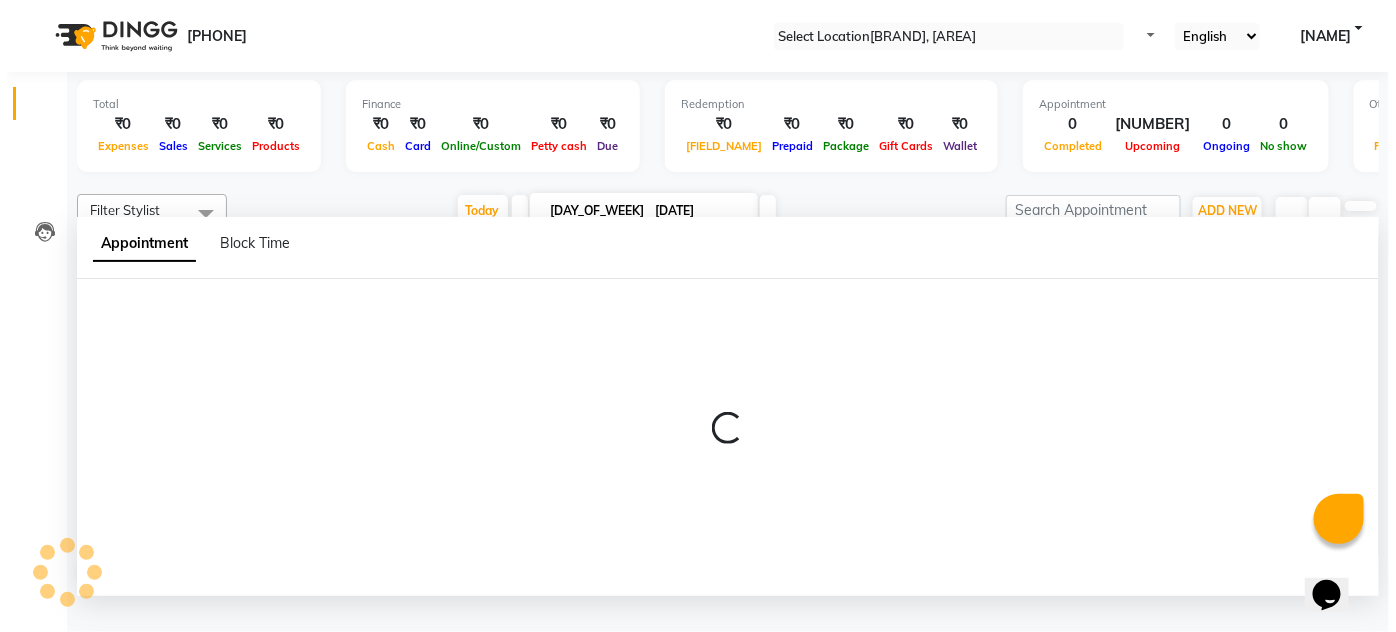 scroll, scrollTop: 0, scrollLeft: 0, axis: both 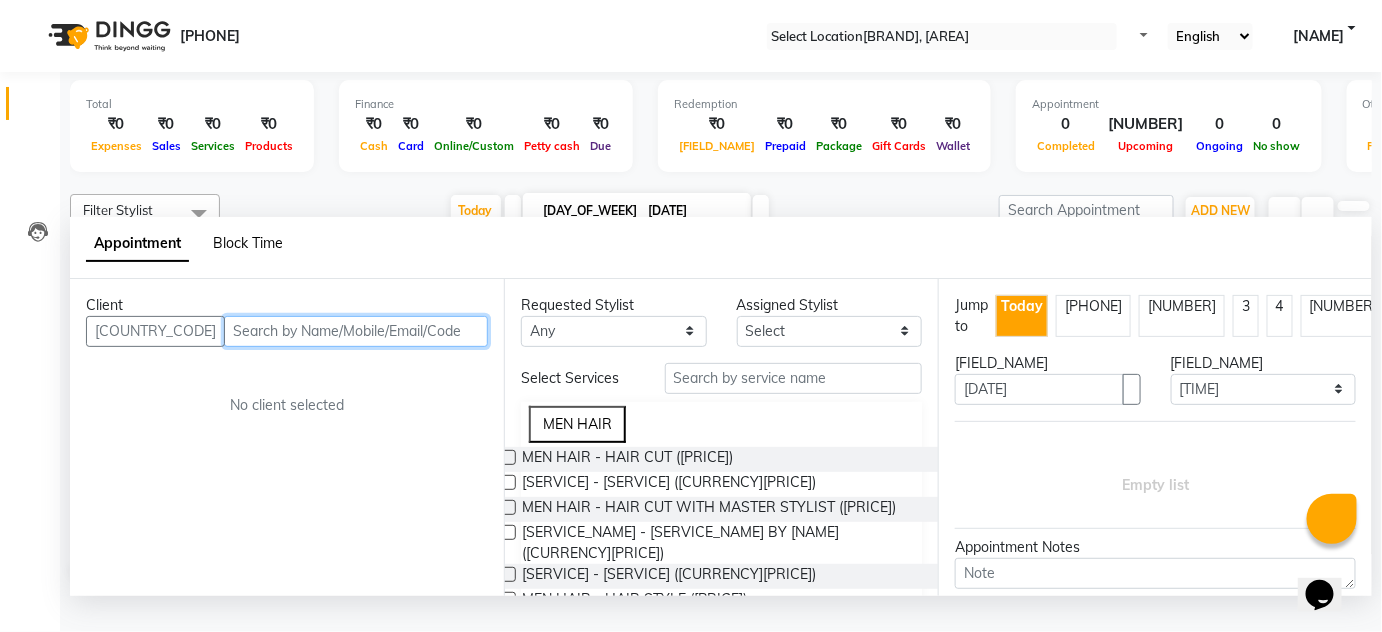 paste on "[PHONE]" 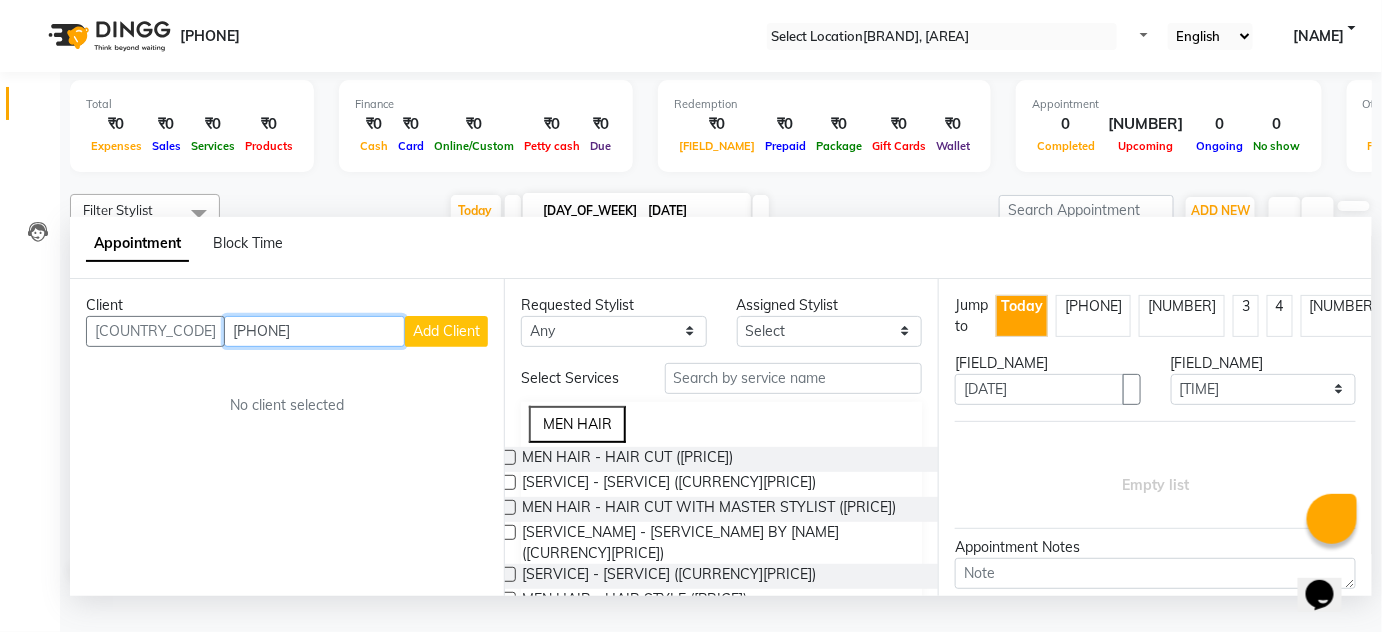 type on "[PHONE]" 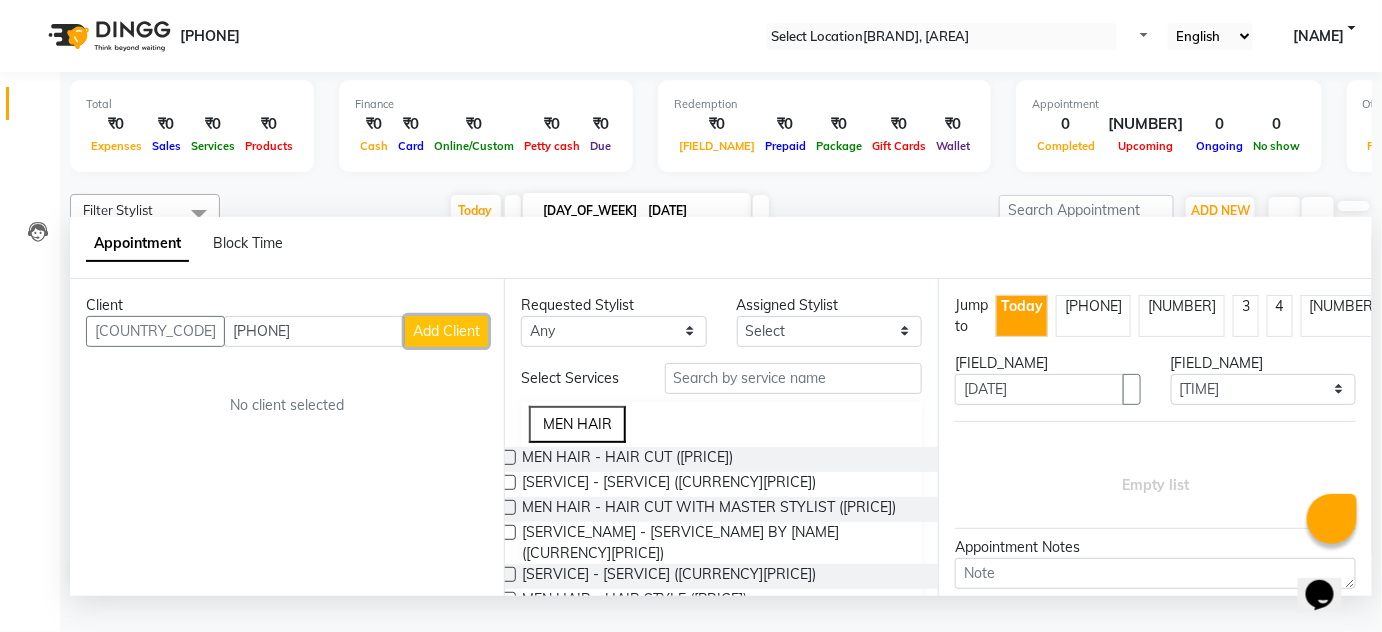 click on "Add Client" at bounding box center (446, 331) 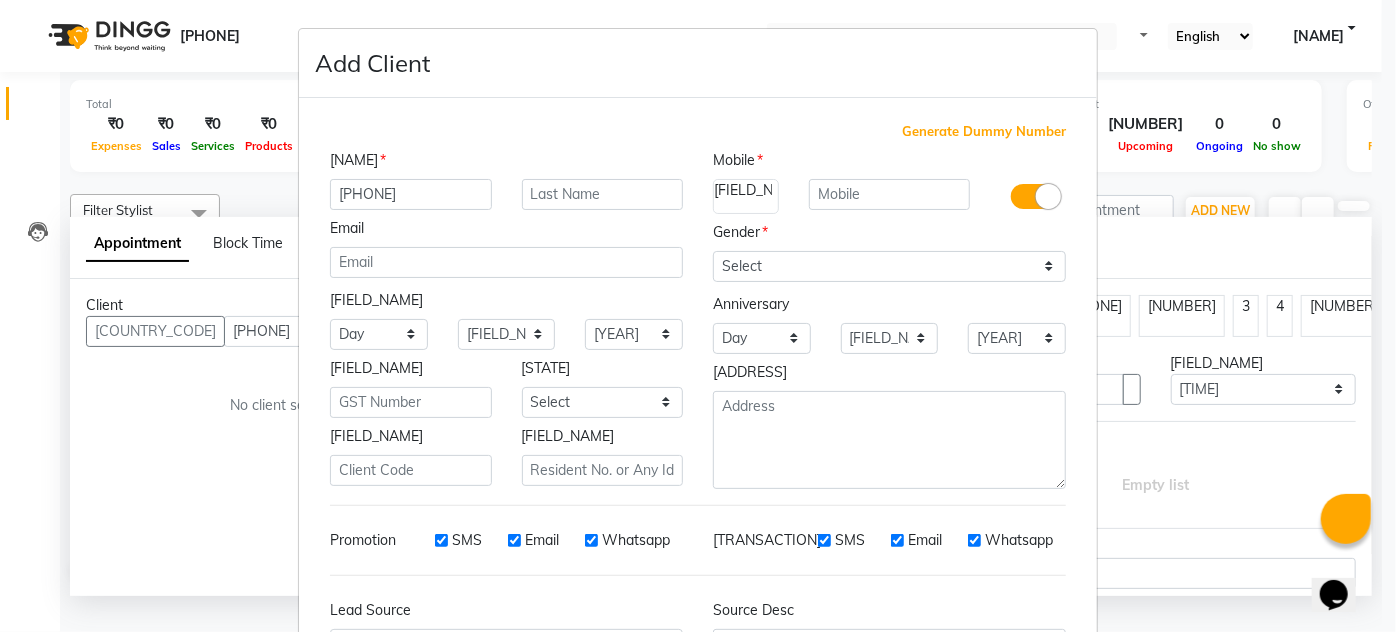 drag, startPoint x: 441, startPoint y: 199, endPoint x: 272, endPoint y: 184, distance: 169.66437 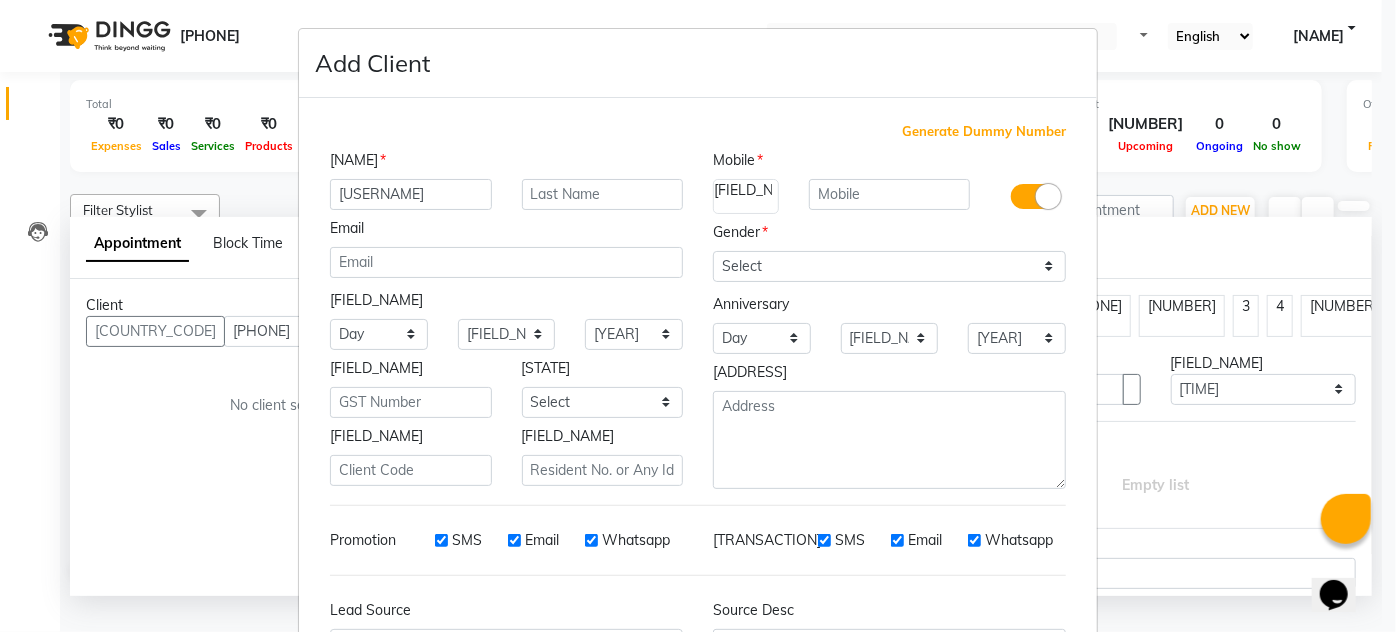 drag, startPoint x: 391, startPoint y: 188, endPoint x: 134, endPoint y: 191, distance: 257.01752 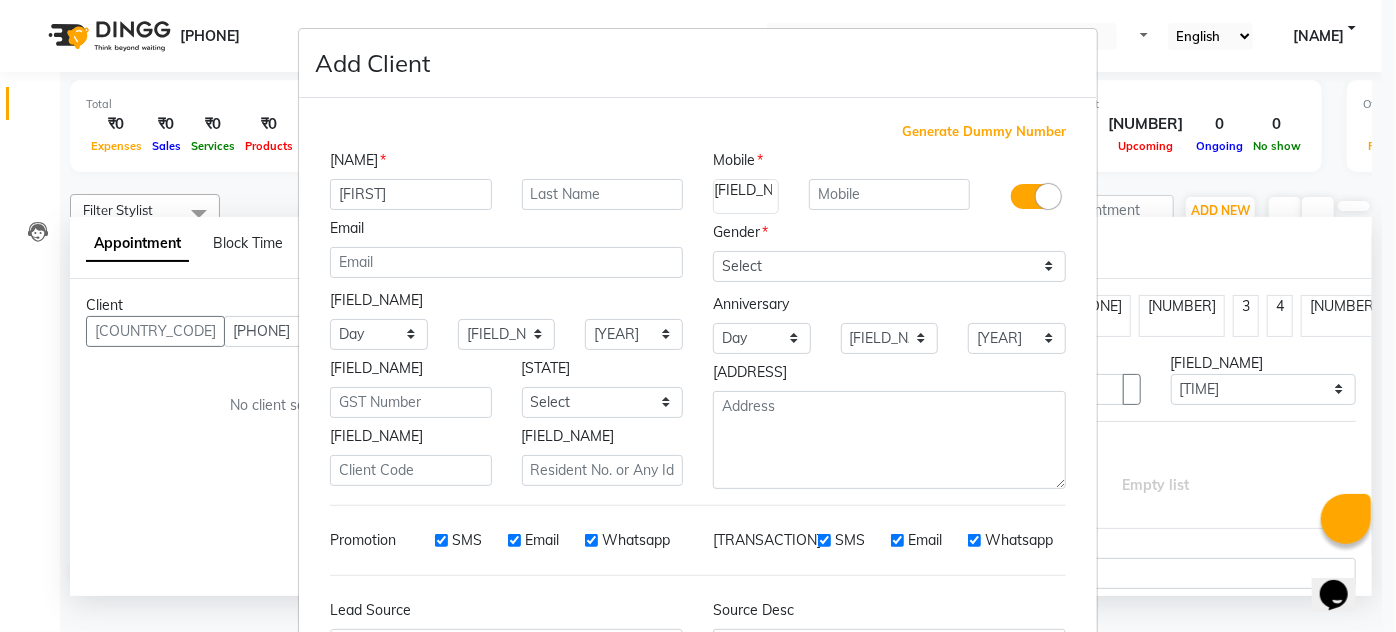 type on "[FIRST]" 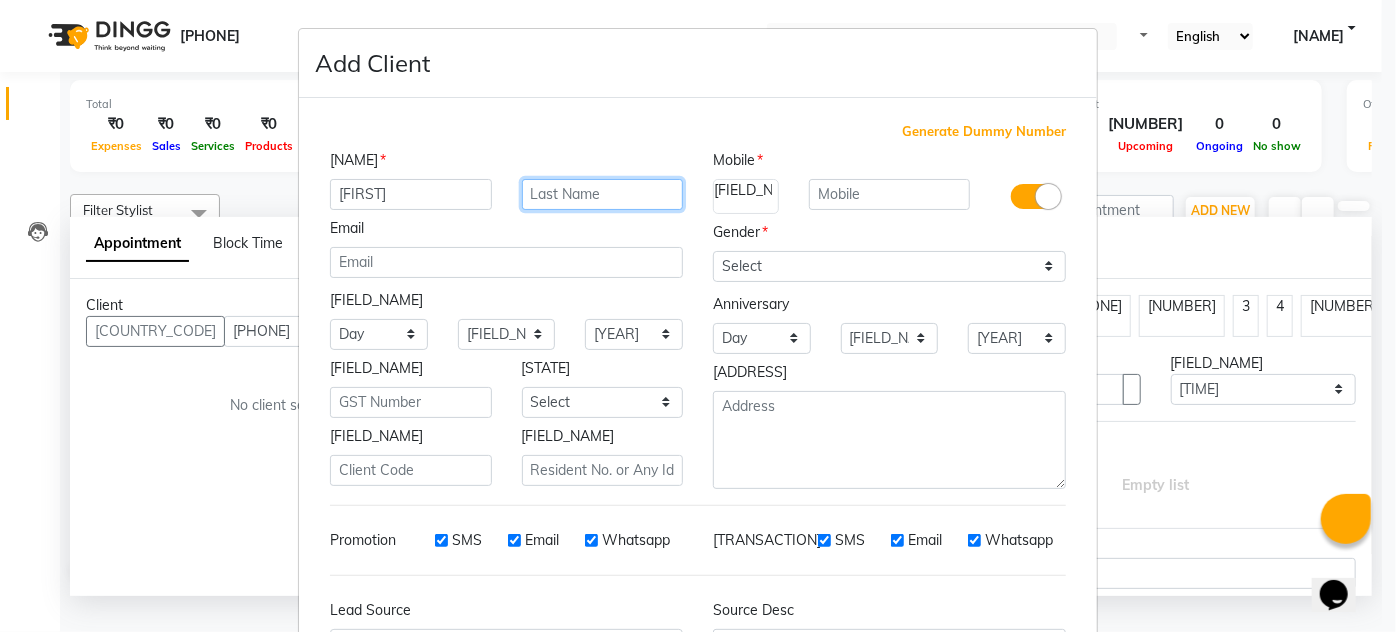 click at bounding box center (603, 194) 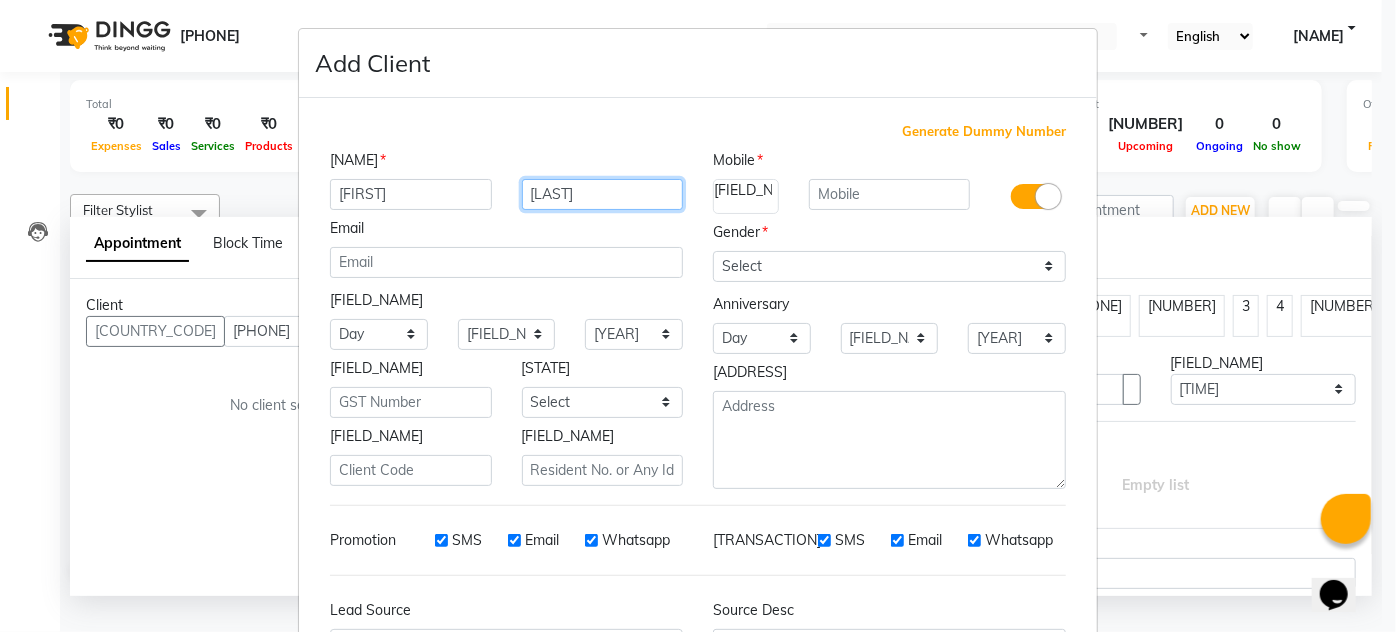 type on "[LAST]" 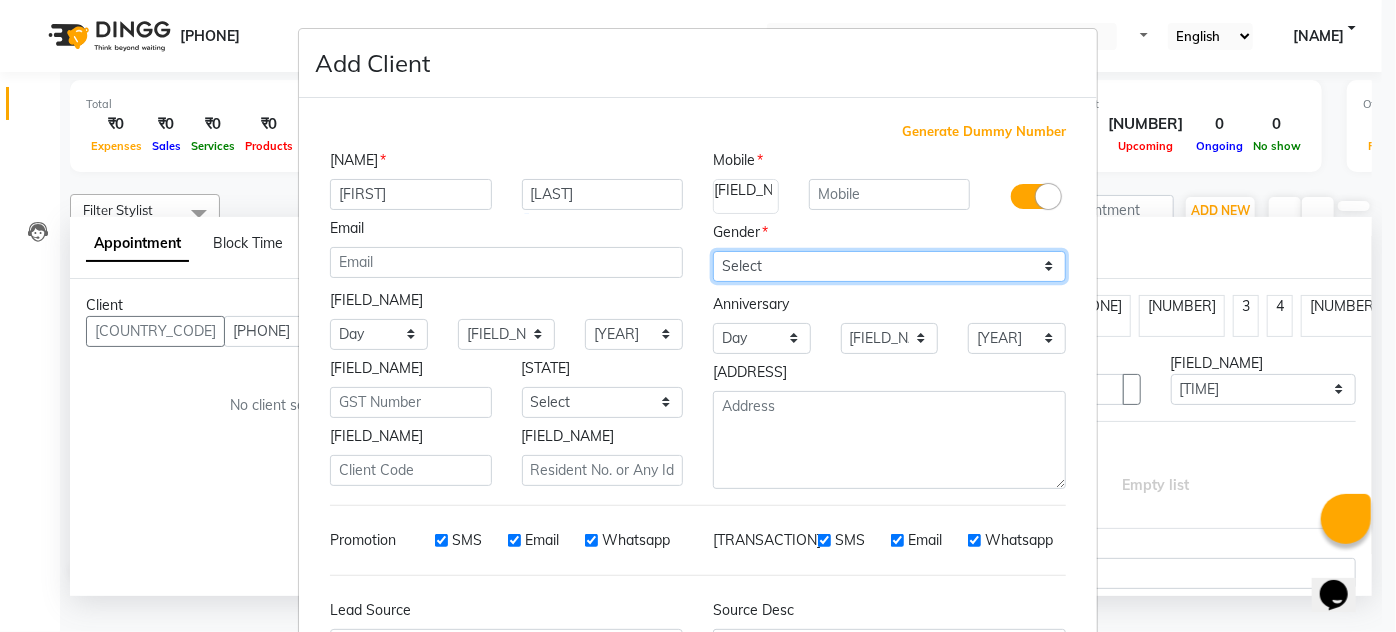 click on "[GENDER_OPTIONS]" at bounding box center [889, 266] 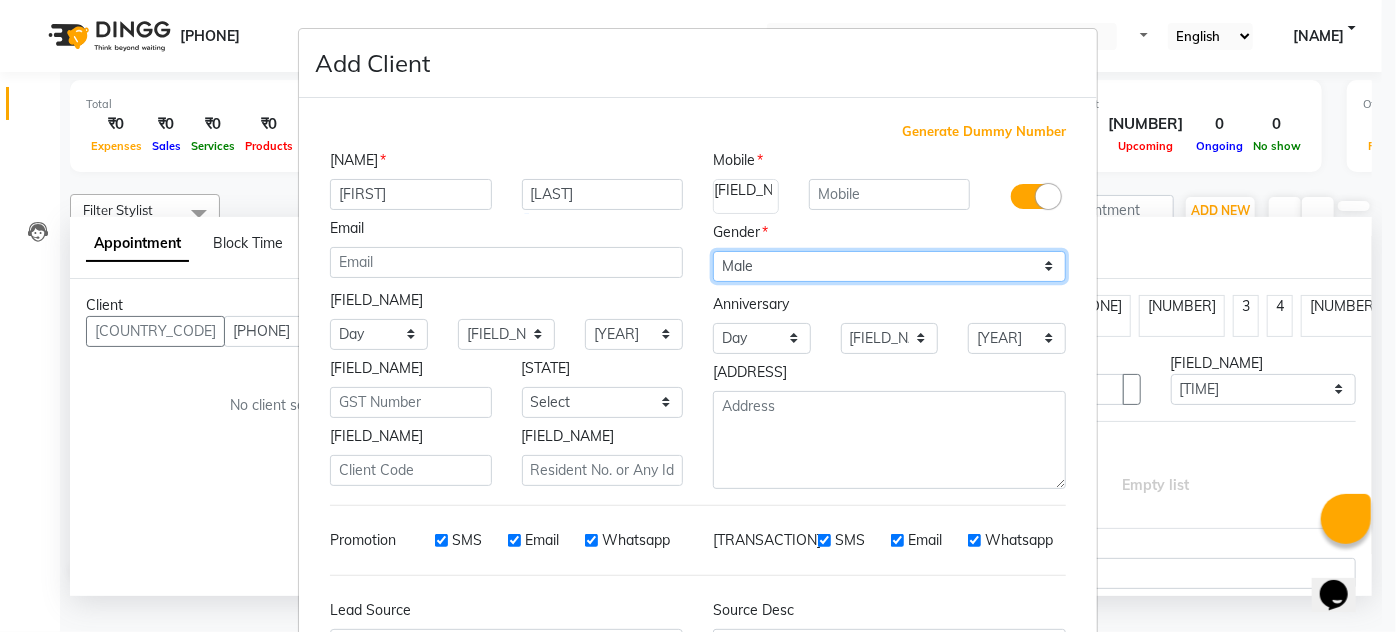 click on "[GENDER_OPTIONS]" at bounding box center [889, 266] 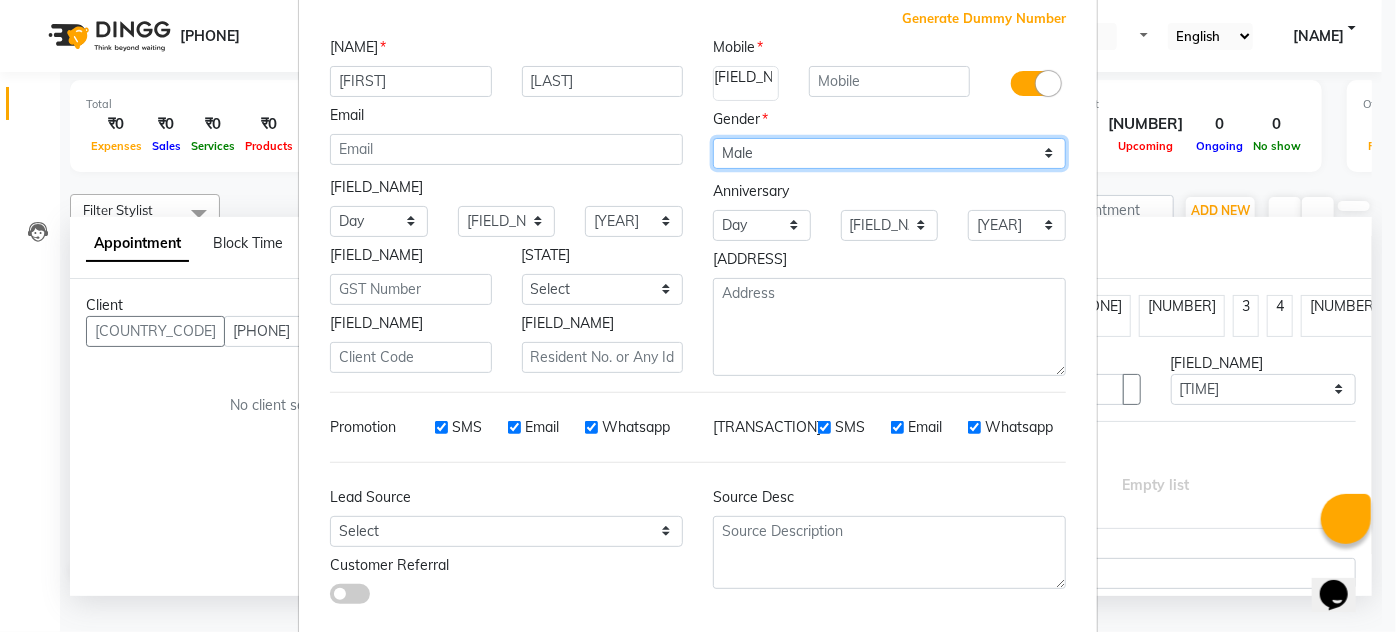 scroll, scrollTop: 215, scrollLeft: 0, axis: vertical 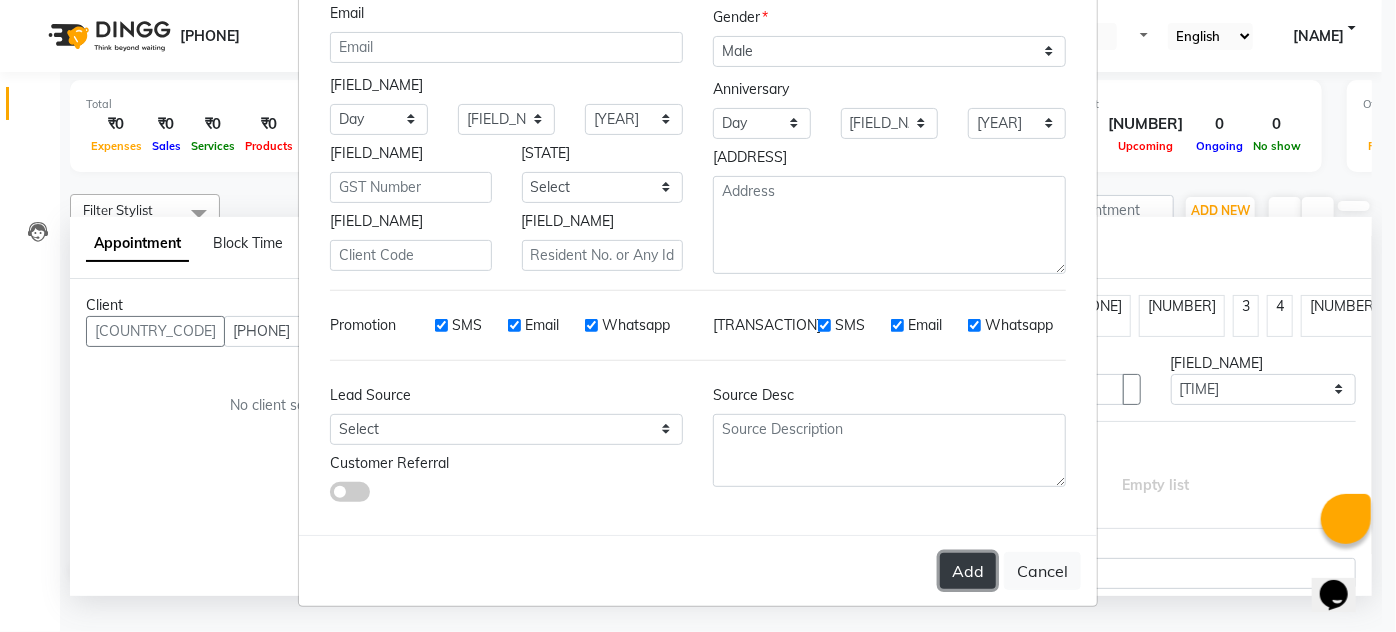 click on "Add" at bounding box center [968, 571] 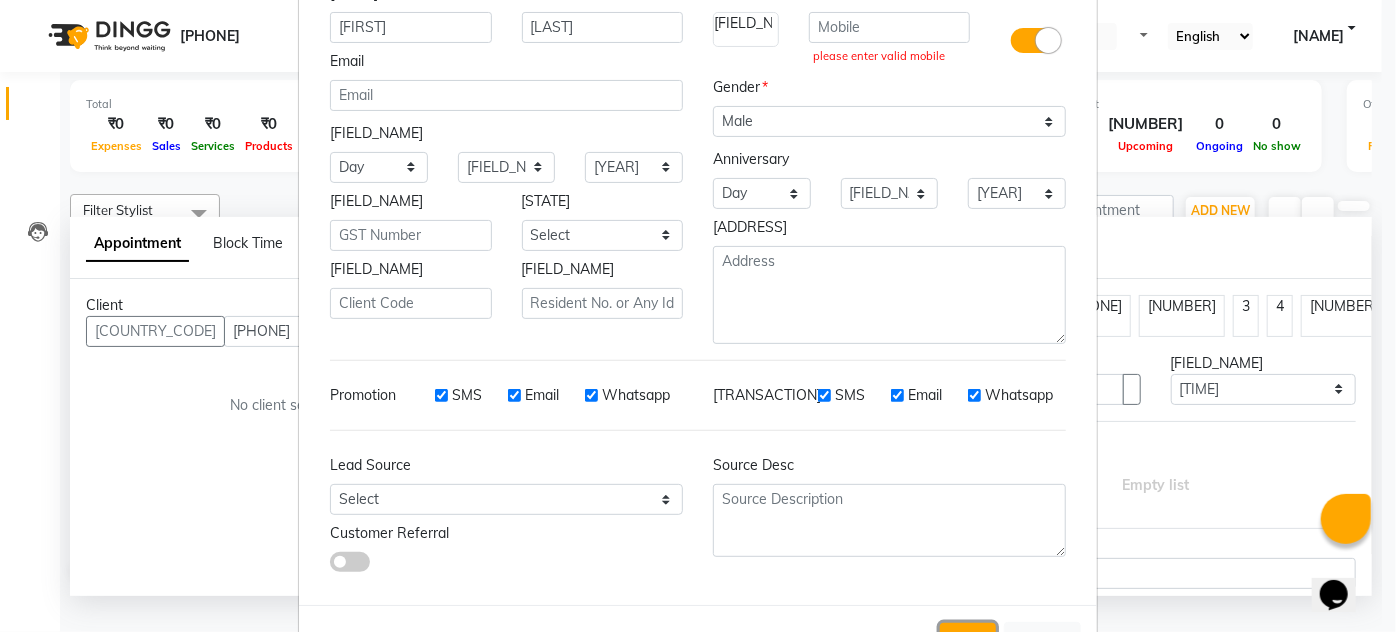 scroll, scrollTop: 33, scrollLeft: 0, axis: vertical 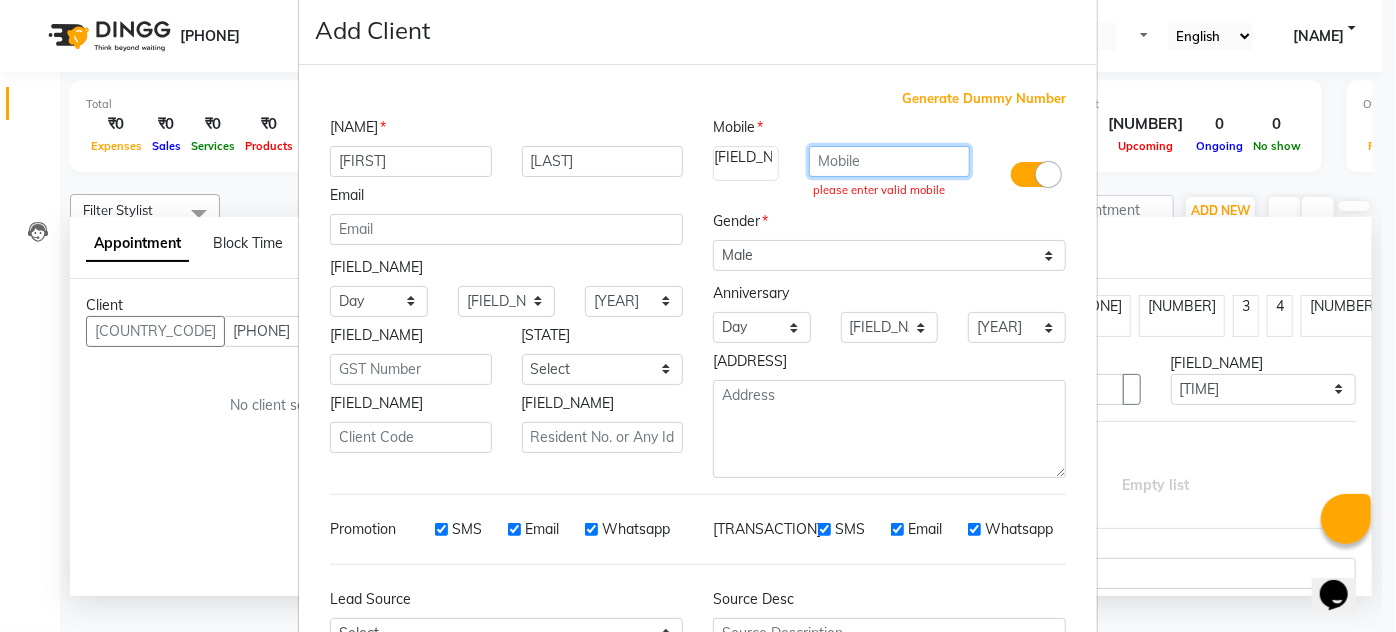 click at bounding box center (890, 161) 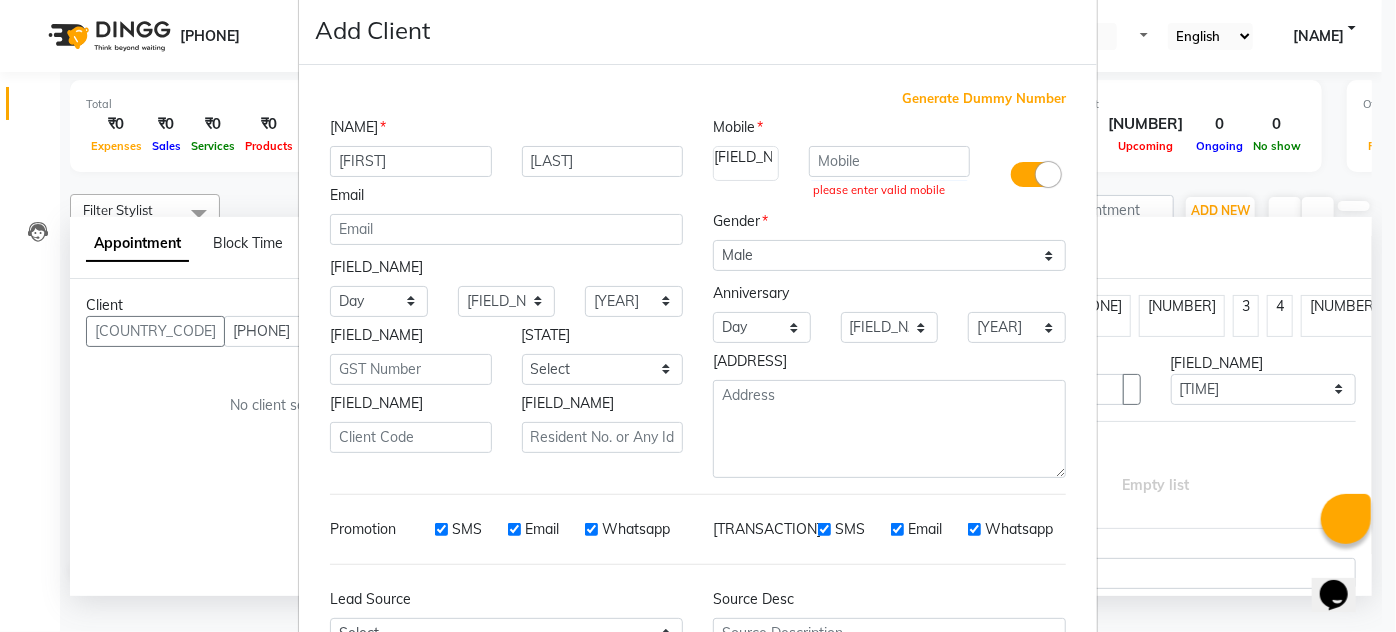 click on "[FIELD_NAME] [FIELD_NAME] [FIRST] [LAST] [FIELD_NAME] [DAY_LIST] [MONTH_LIST] [YEAR_LIST] [FIELD_NAME] [STATE_LIST]" at bounding box center [698, 316] 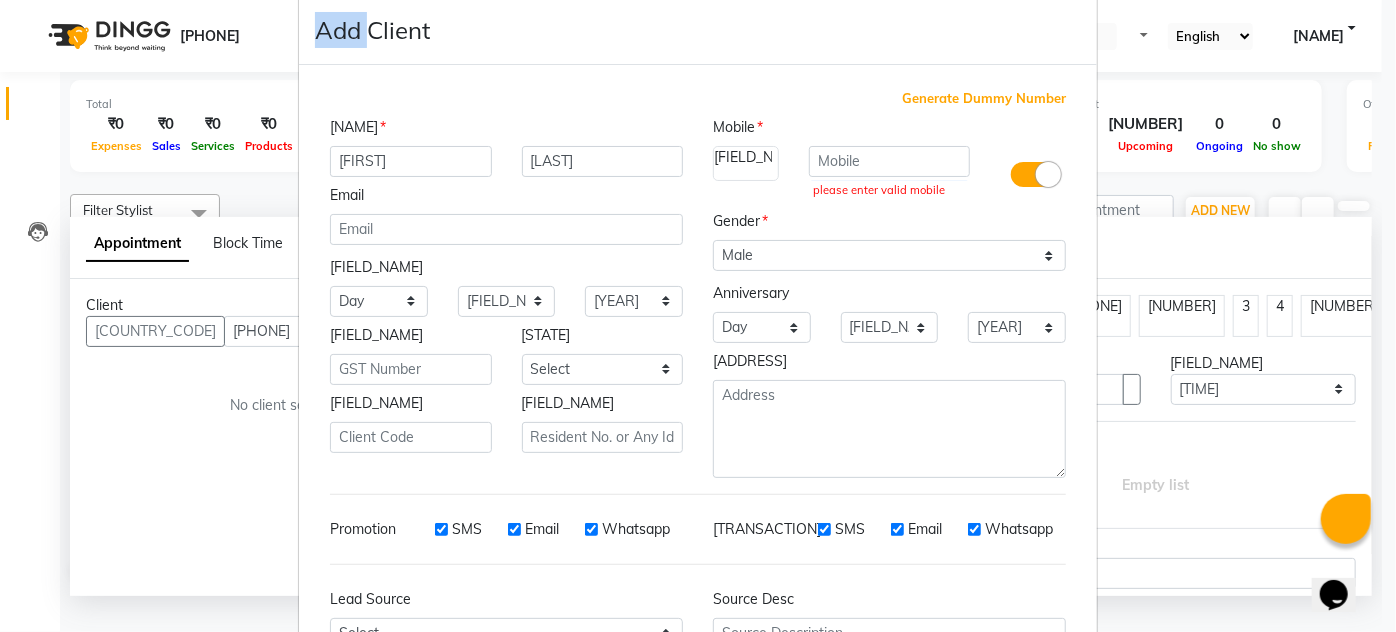 click on "[FIELD_NAME] [FIELD_NAME] [FIRST] [LAST] [FIELD_NAME] [DAY_LIST] [MONTH_LIST] [YEAR_LIST] [FIELD_NAME] [STATE_LIST]" at bounding box center [698, 316] 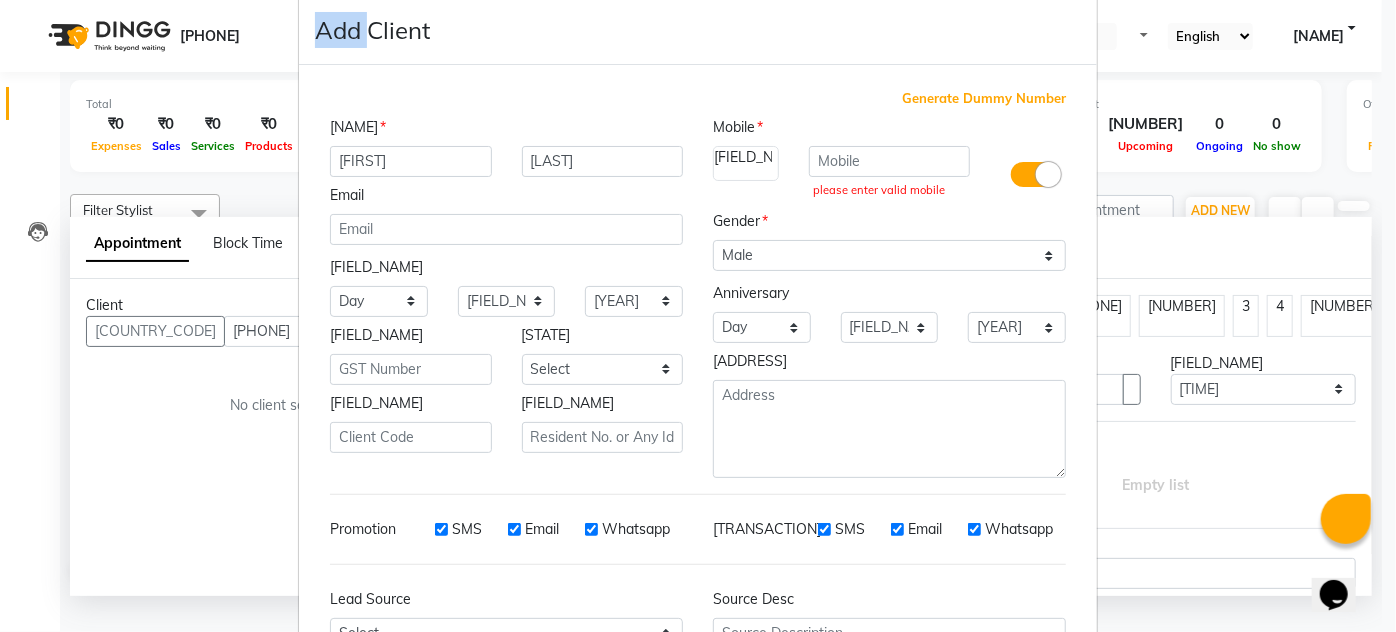 scroll, scrollTop: 0, scrollLeft: 0, axis: both 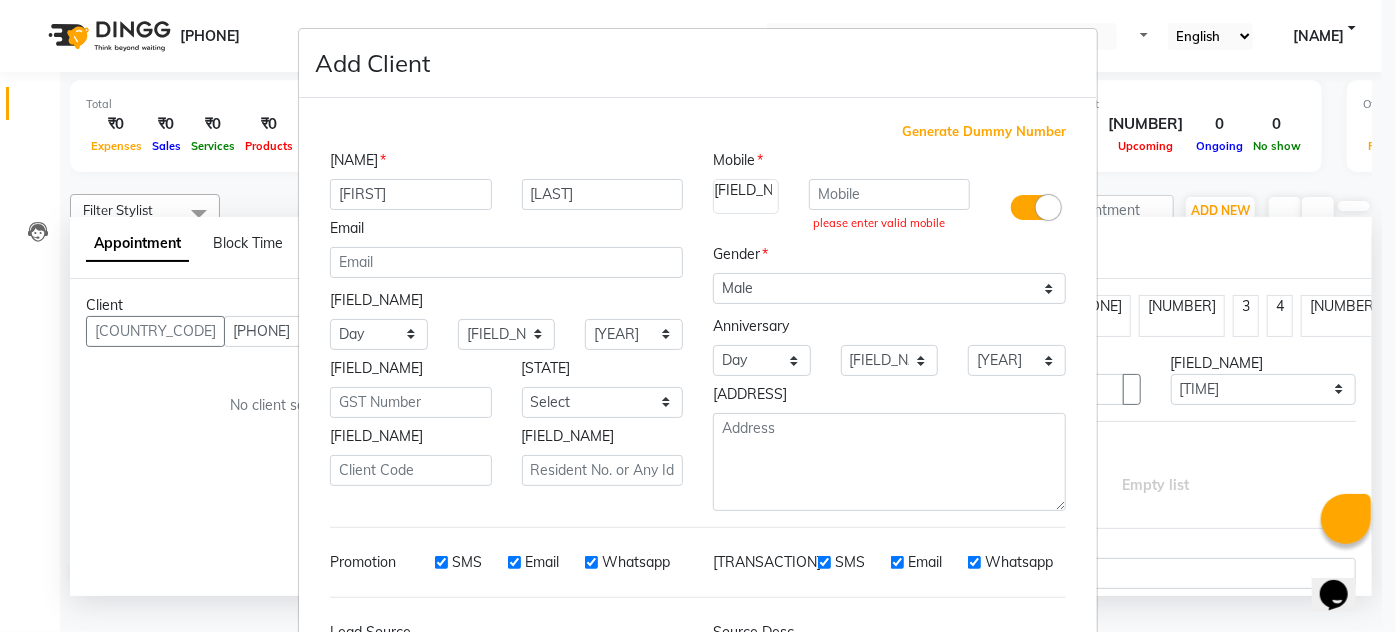 click on "[FIELD_NAME] [FIELD_NAME] [FIRST] [LAST] [FIELD_NAME] [DAY_LIST] [MONTH_LIST] [YEAR_LIST] [FIELD_NAME] [STATE_LIST]" at bounding box center (698, 316) 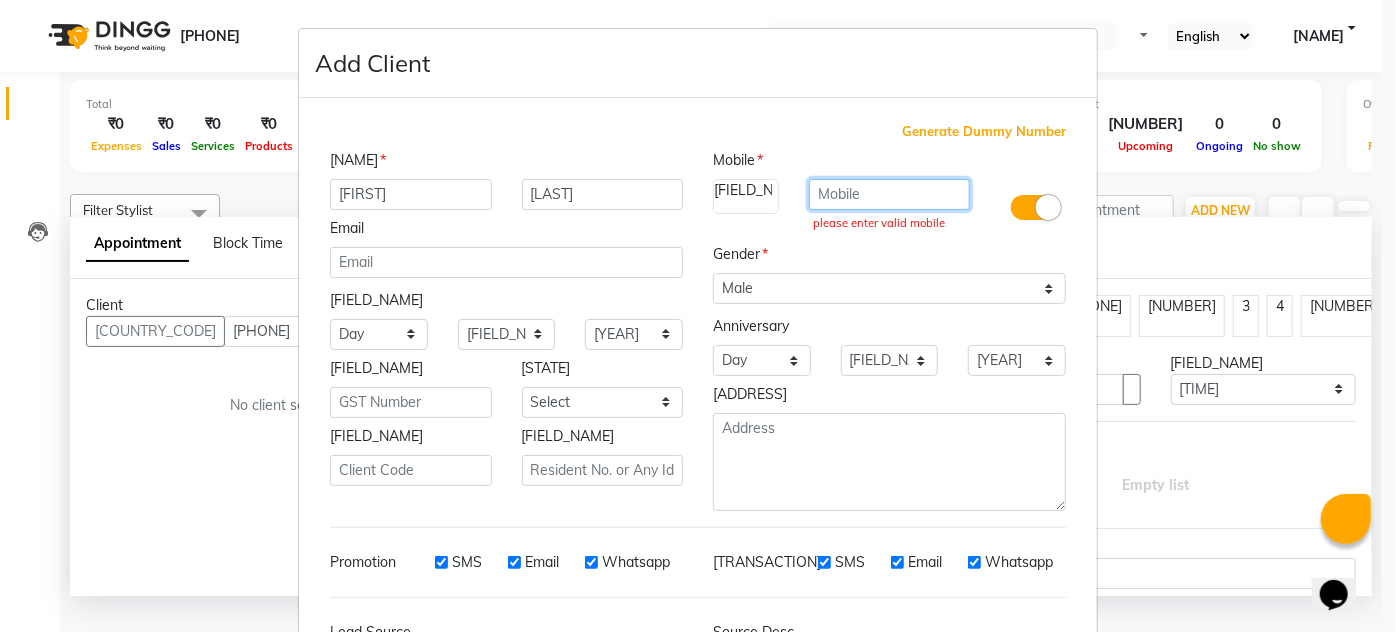 click at bounding box center (890, 194) 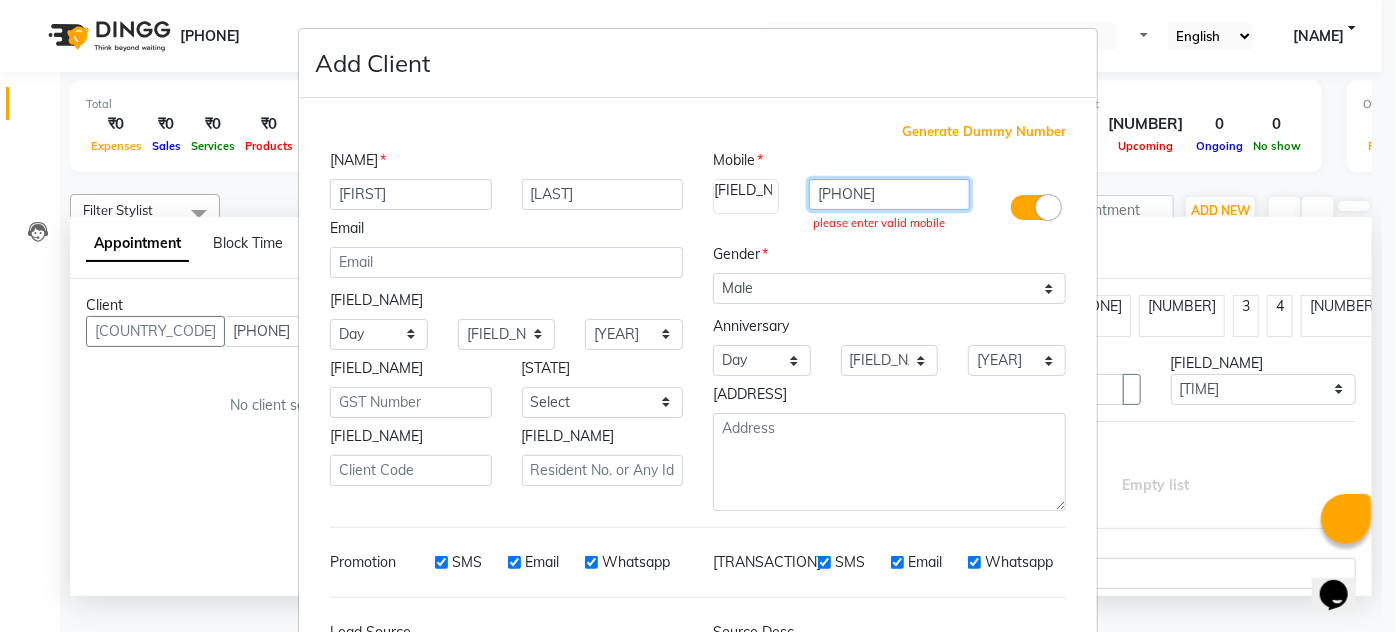 click on "[PHONE]" at bounding box center (890, 194) 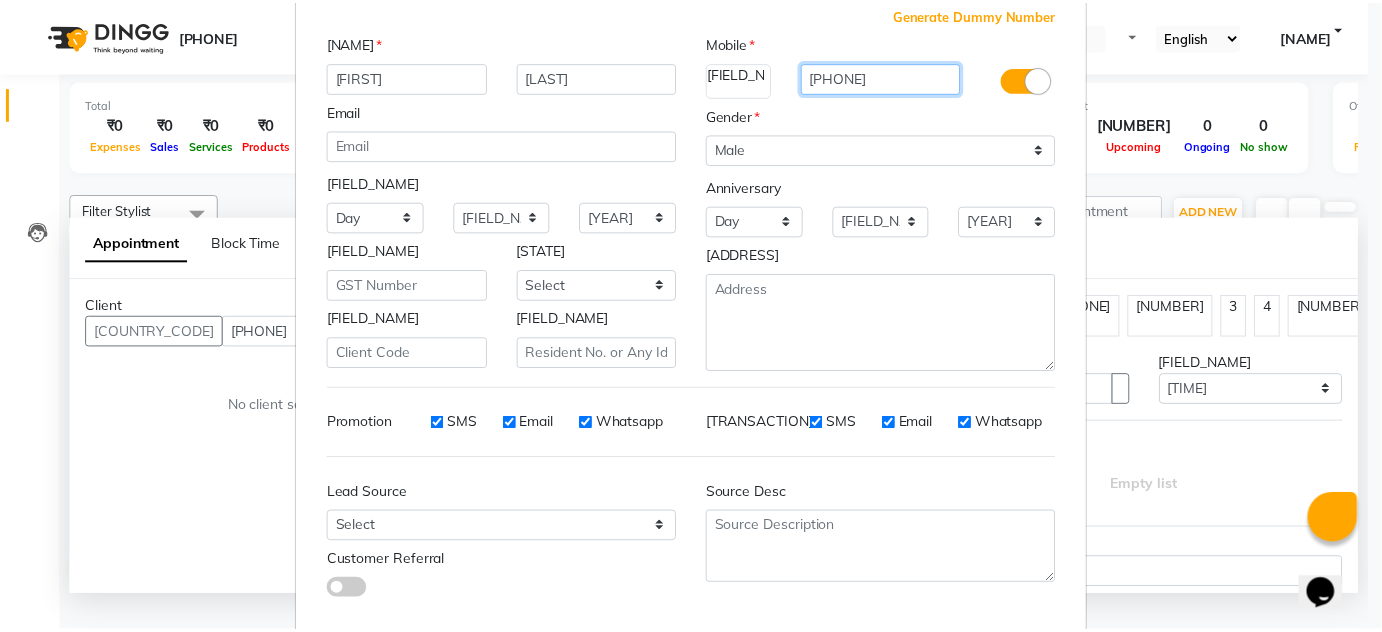 scroll, scrollTop: 215, scrollLeft: 0, axis: vertical 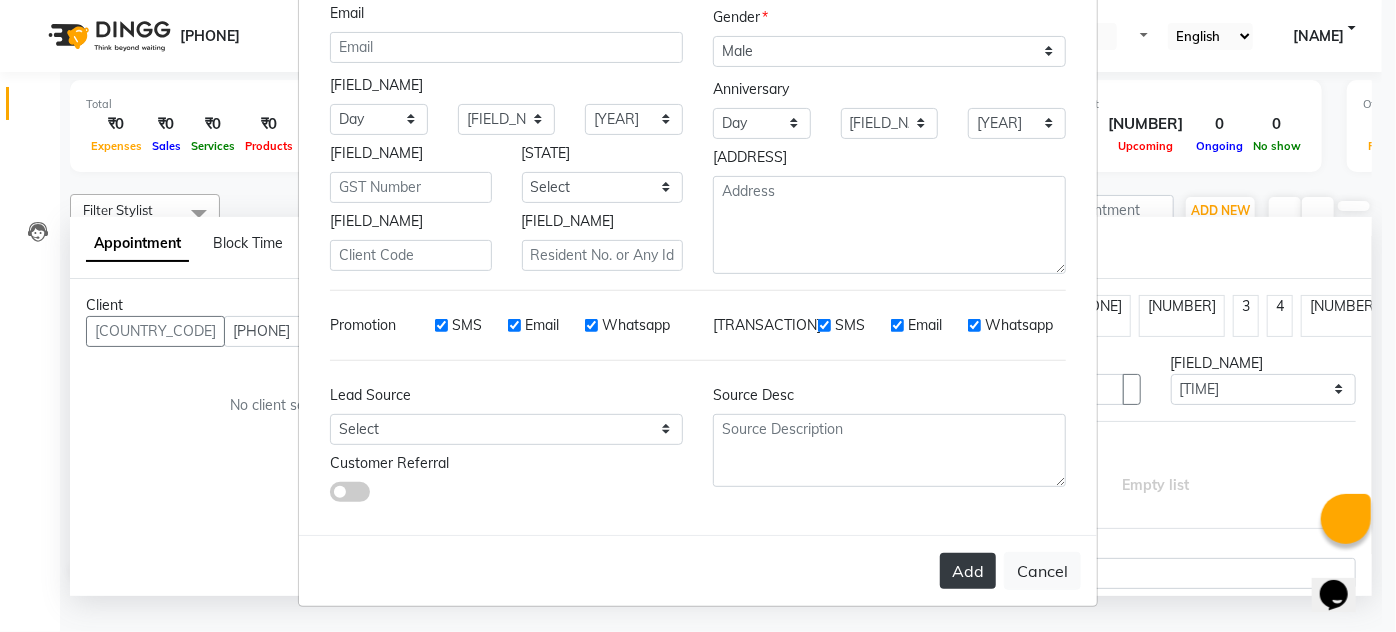 type on "[PHONE]" 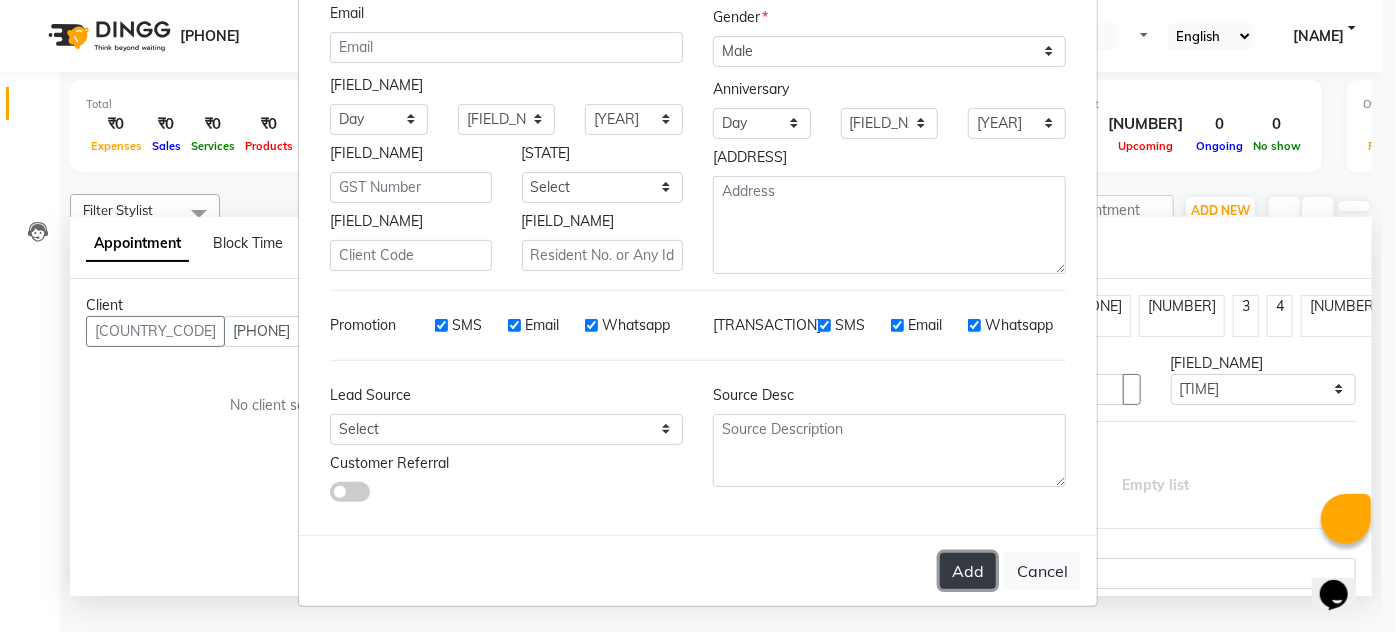 click on "Add" at bounding box center [968, 571] 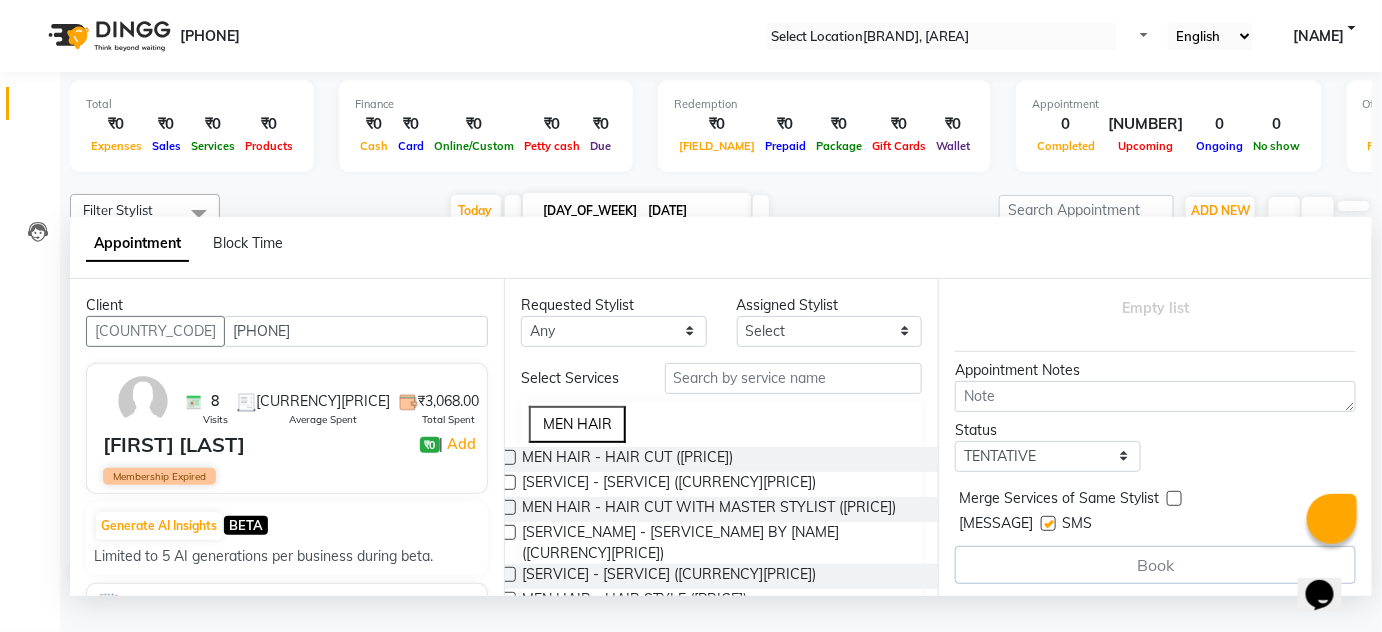 scroll, scrollTop: 187, scrollLeft: 0, axis: vertical 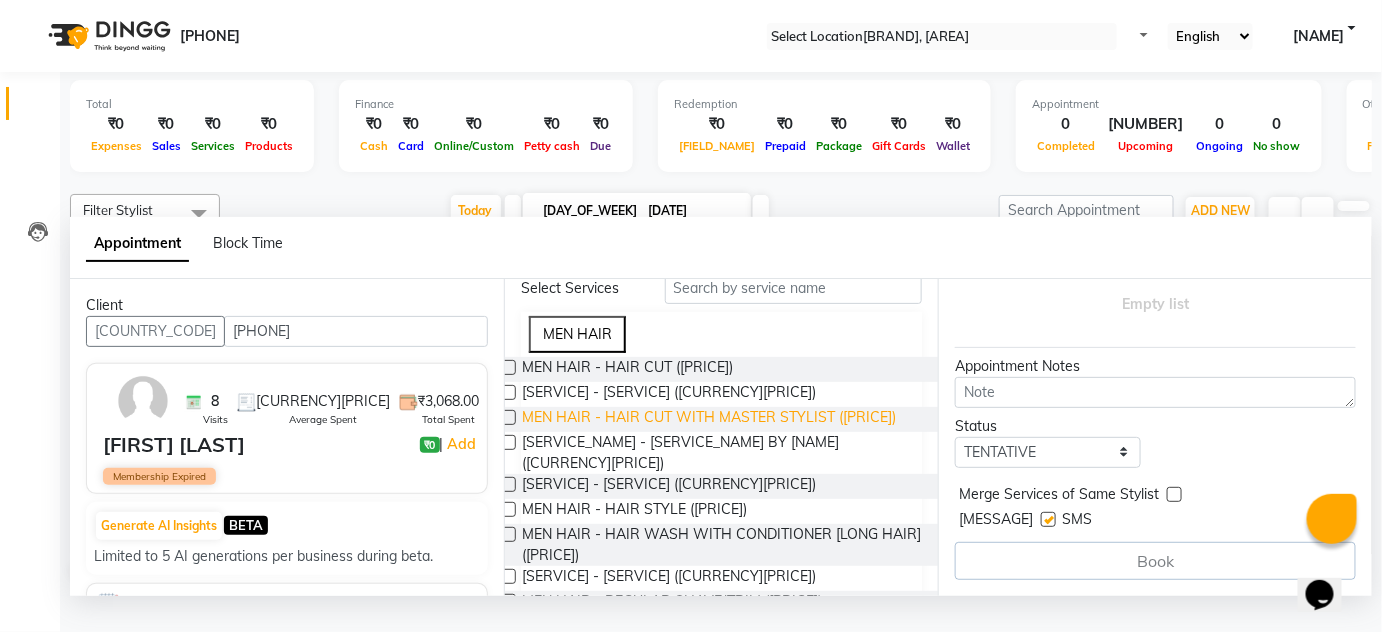 click on "MEN HAIR - HAIR CUT WITH MASTER STYLIST ([PRICE])" at bounding box center [627, 369] 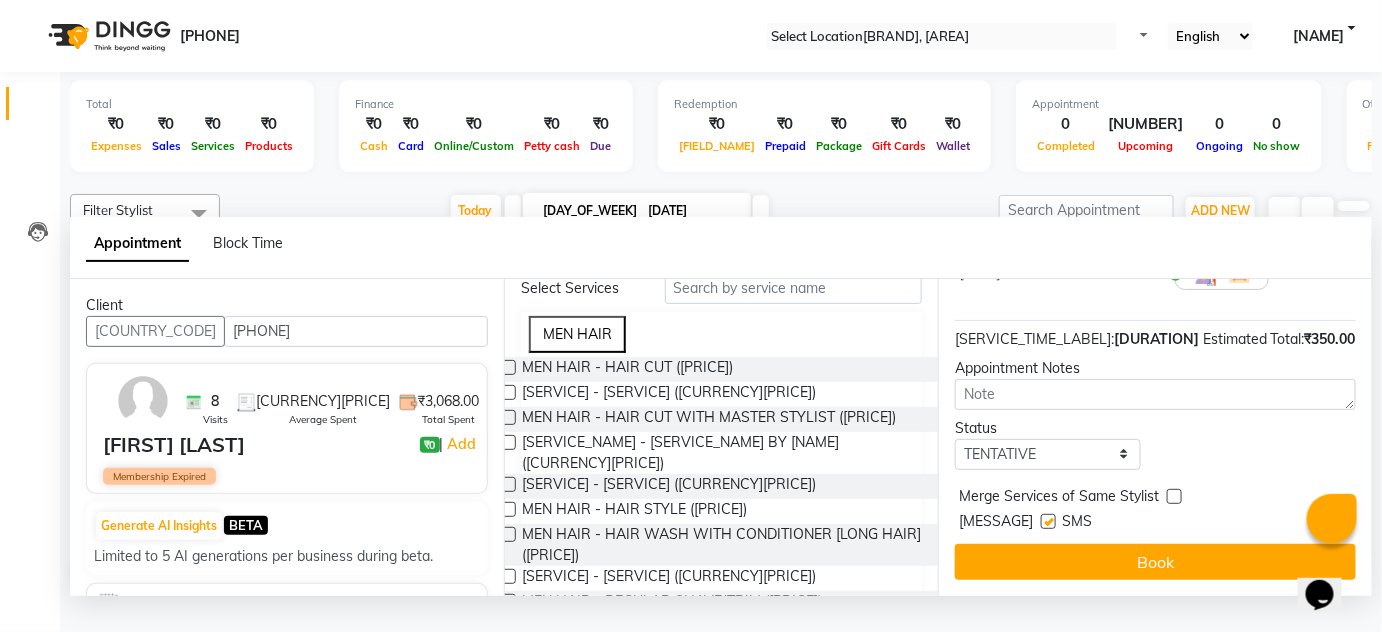 scroll, scrollTop: 249, scrollLeft: 0, axis: vertical 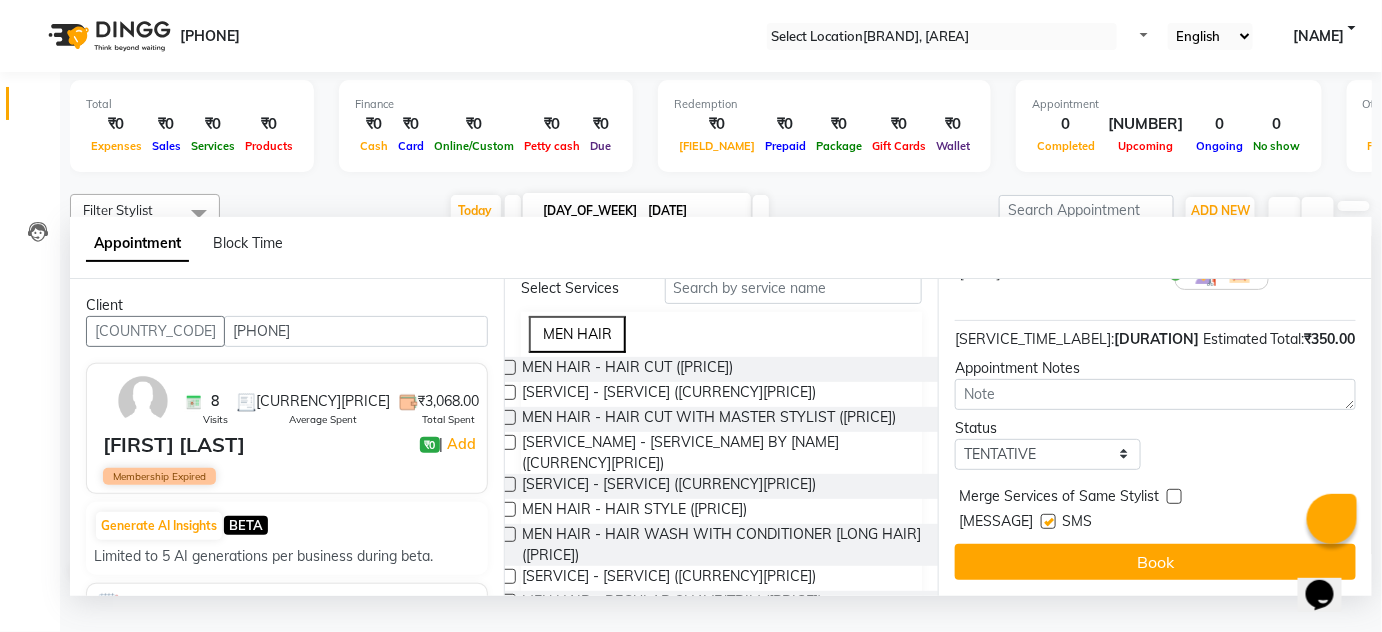 click at bounding box center (1048, 521) 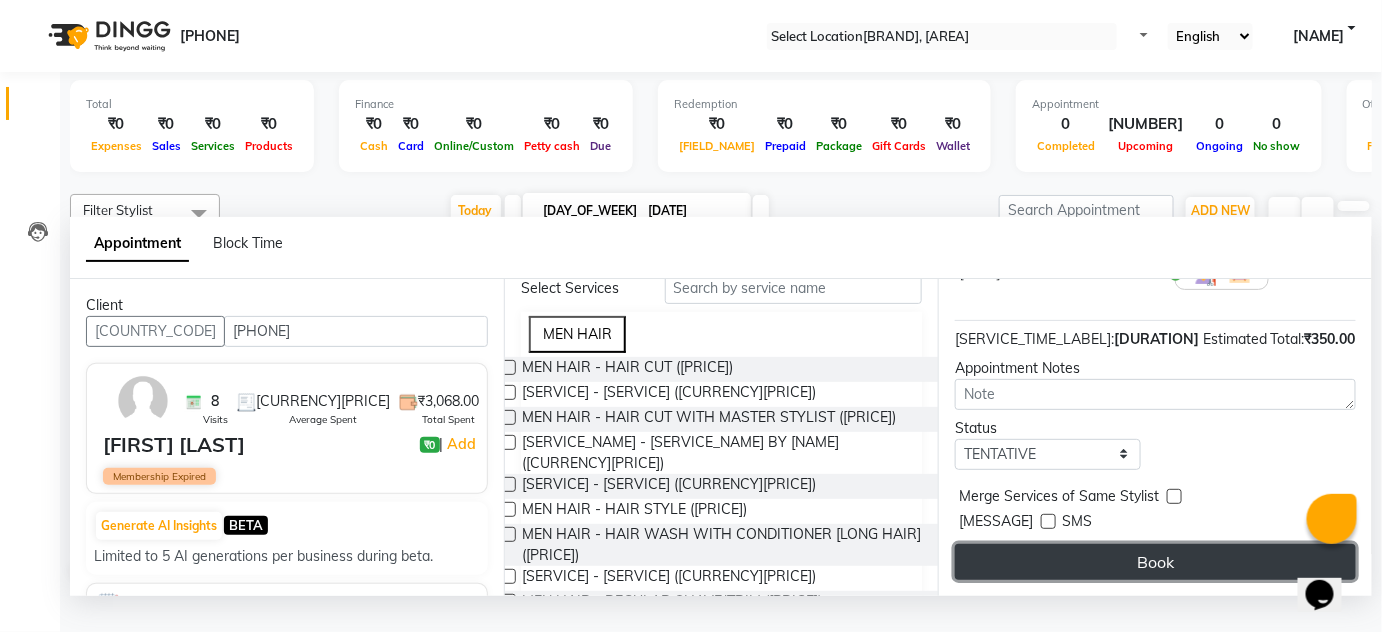click on "Book" at bounding box center [1155, 562] 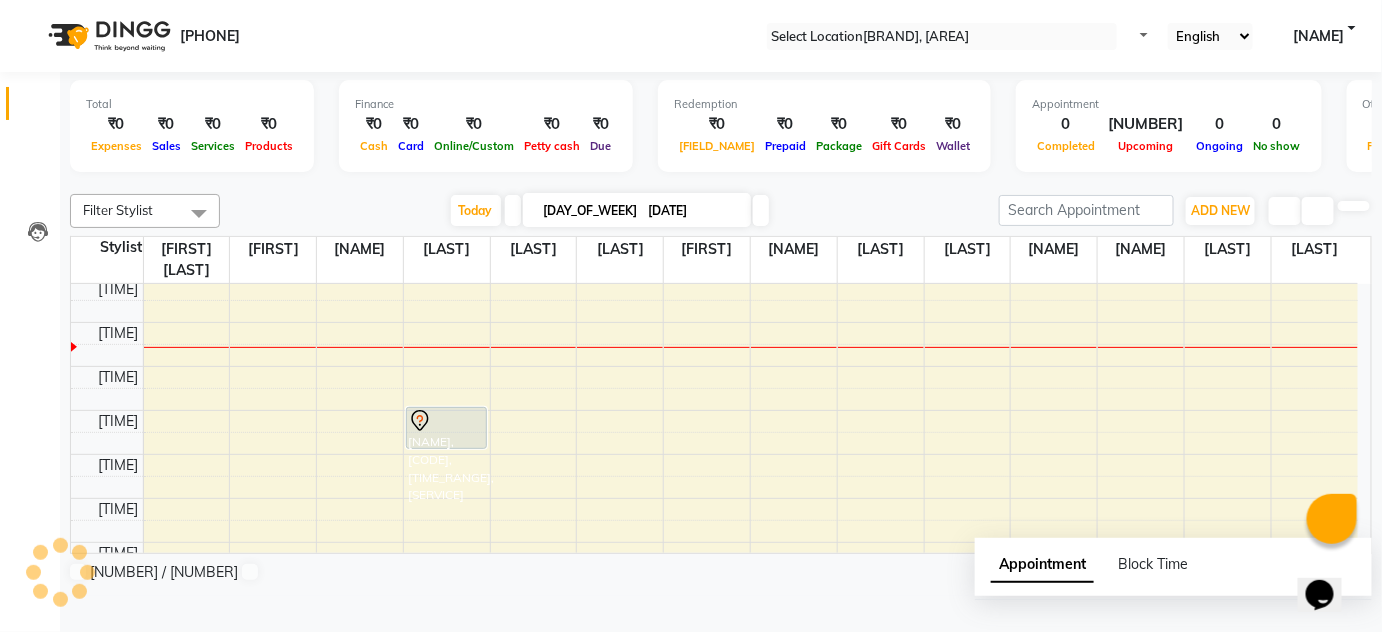 scroll, scrollTop: 0, scrollLeft: 0, axis: both 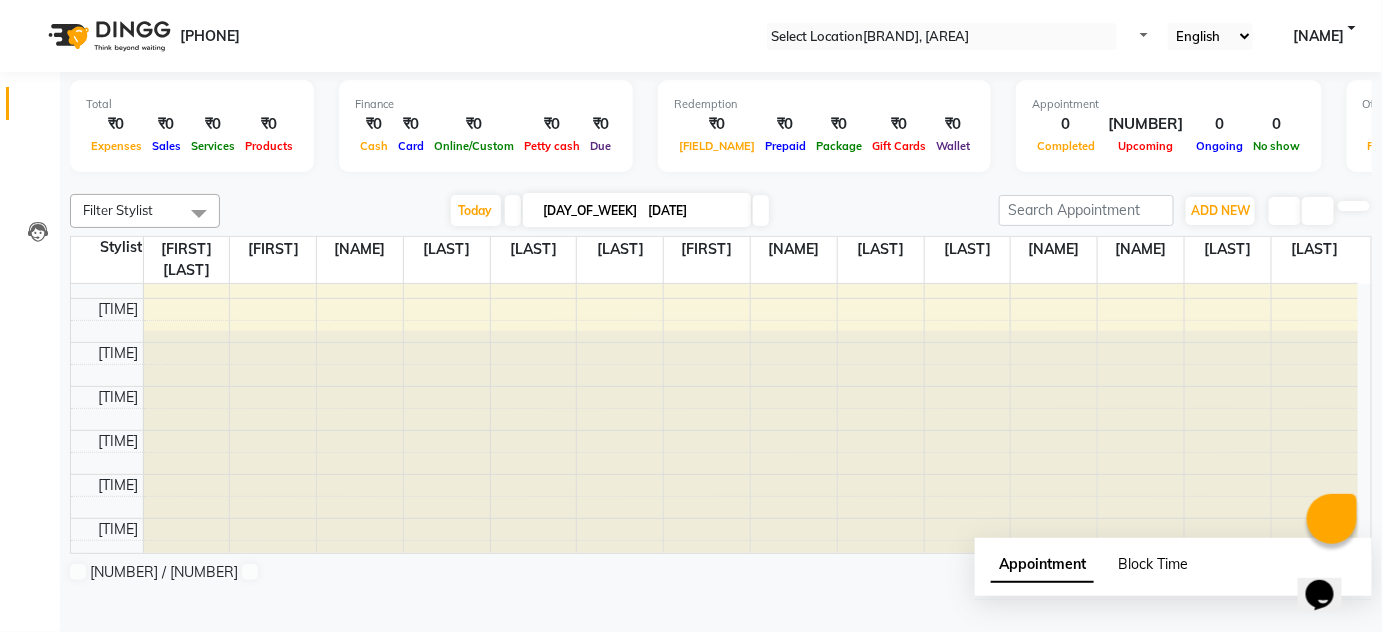 click on "Block Time" at bounding box center [1153, 564] 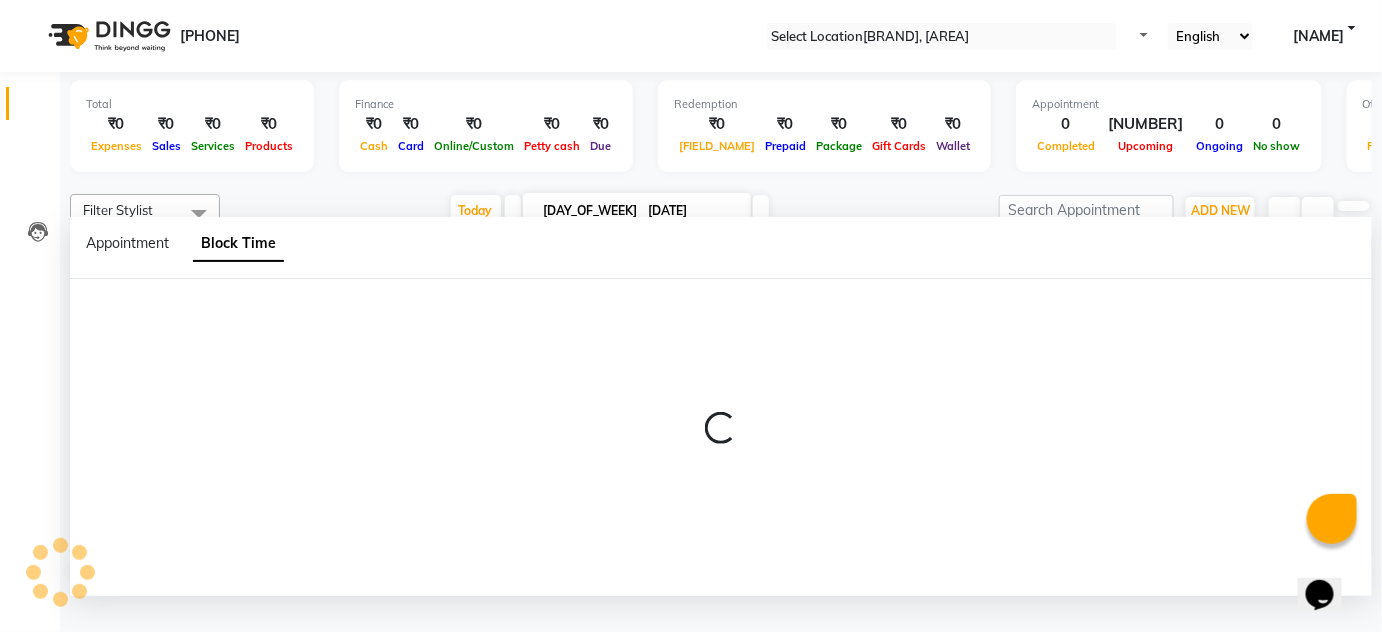 scroll, scrollTop: 175, scrollLeft: 0, axis: vertical 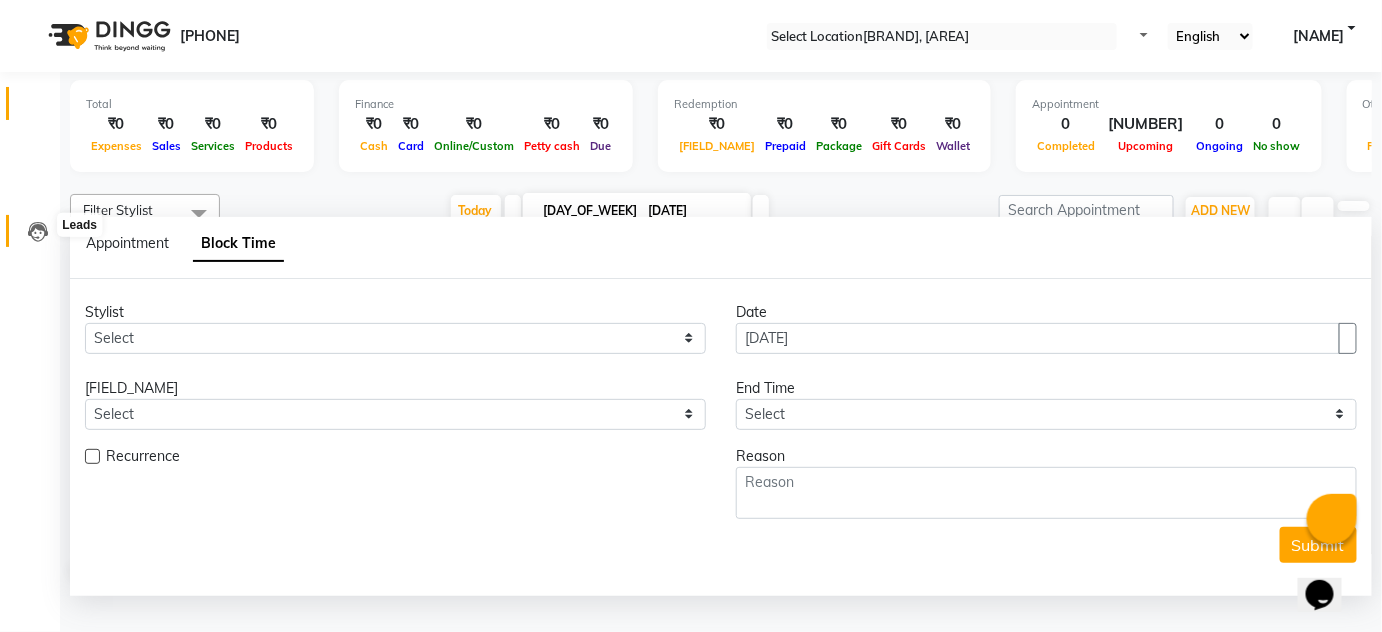 click at bounding box center [38, 232] 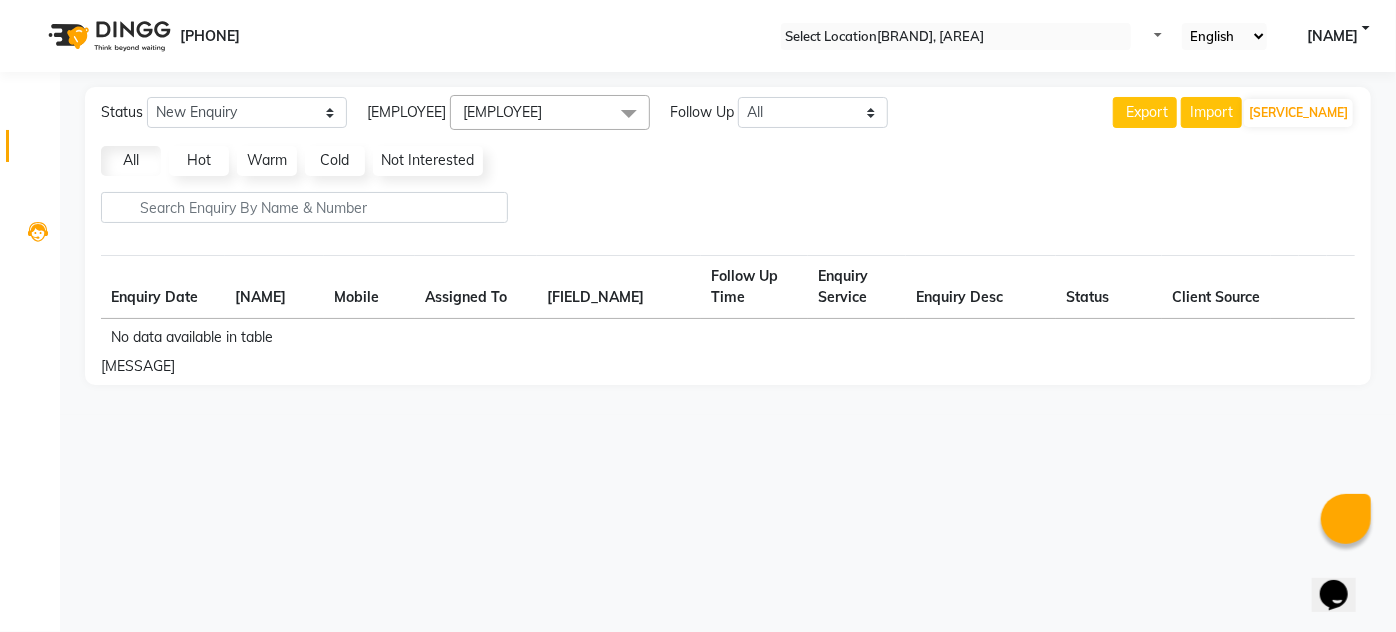 click on "Invoice" at bounding box center [30, 146] 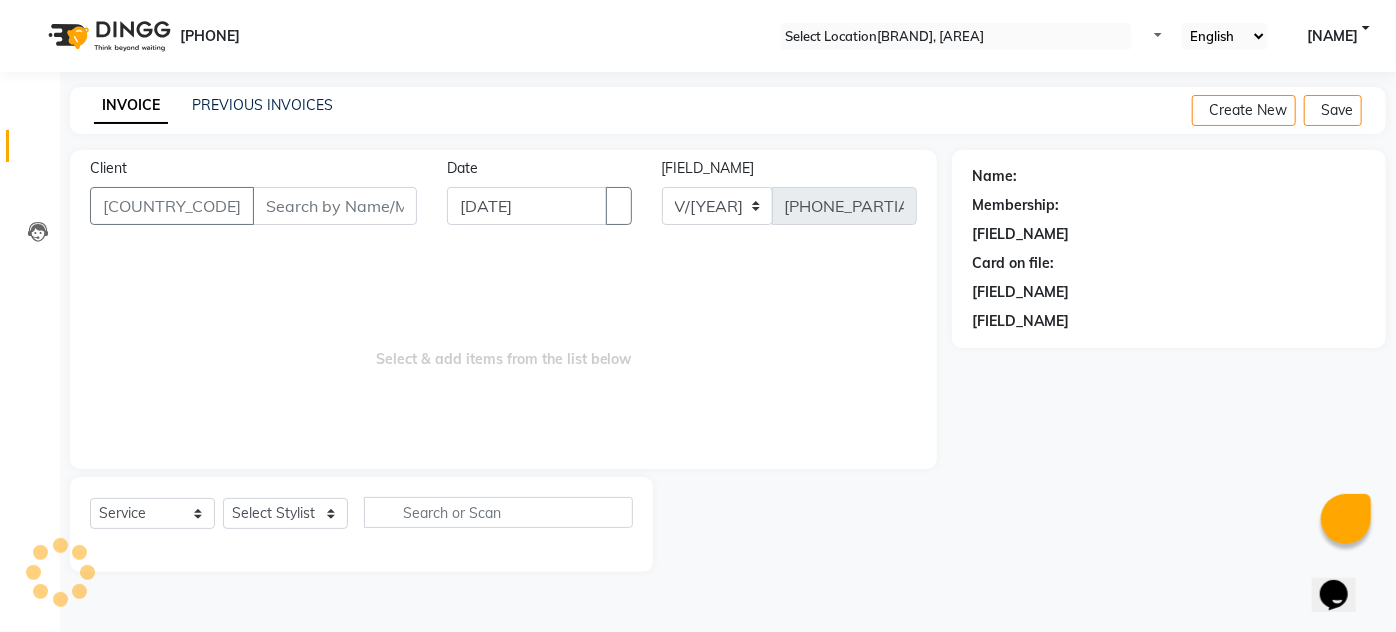 click on "Select & add items from the list below" at bounding box center [503, 349] 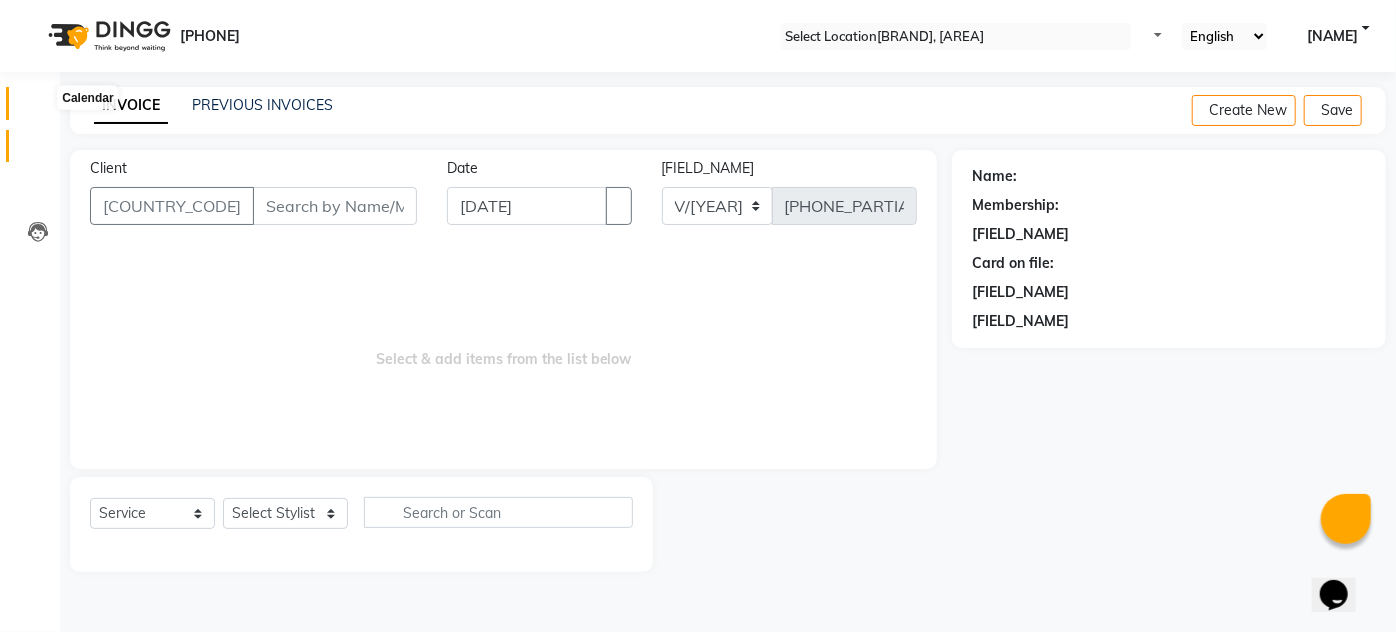 click at bounding box center [37, 108] 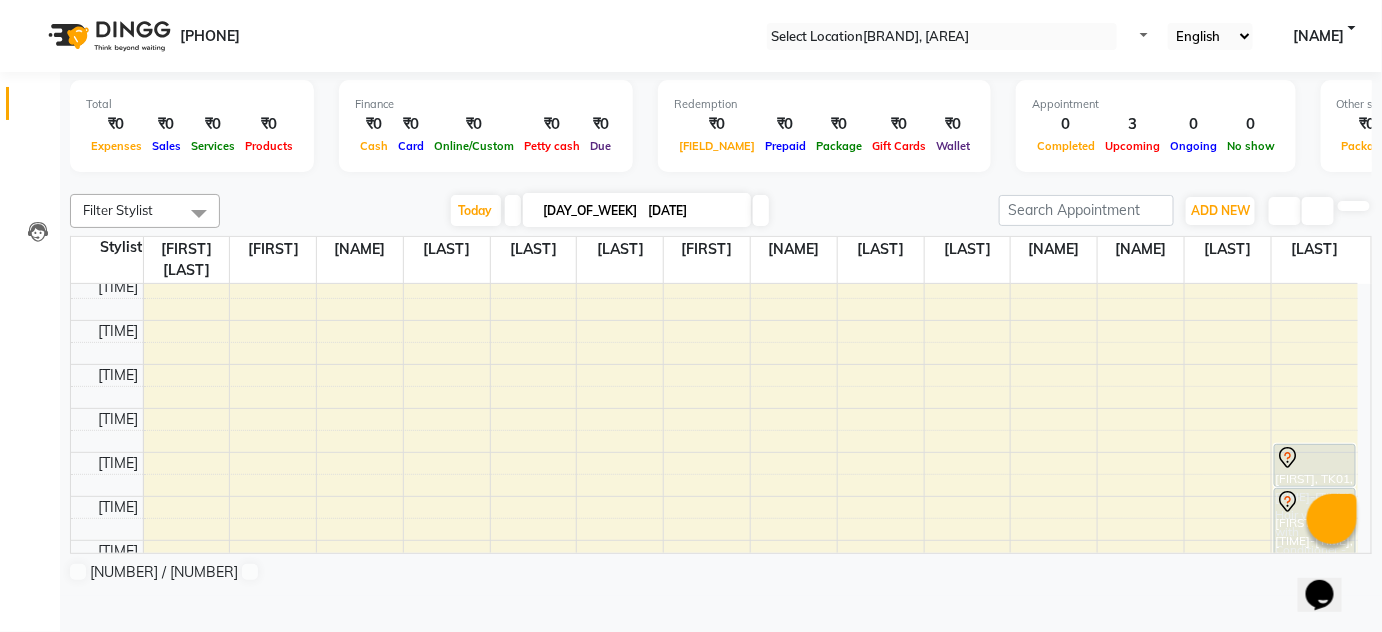 scroll, scrollTop: 673, scrollLeft: 0, axis: vertical 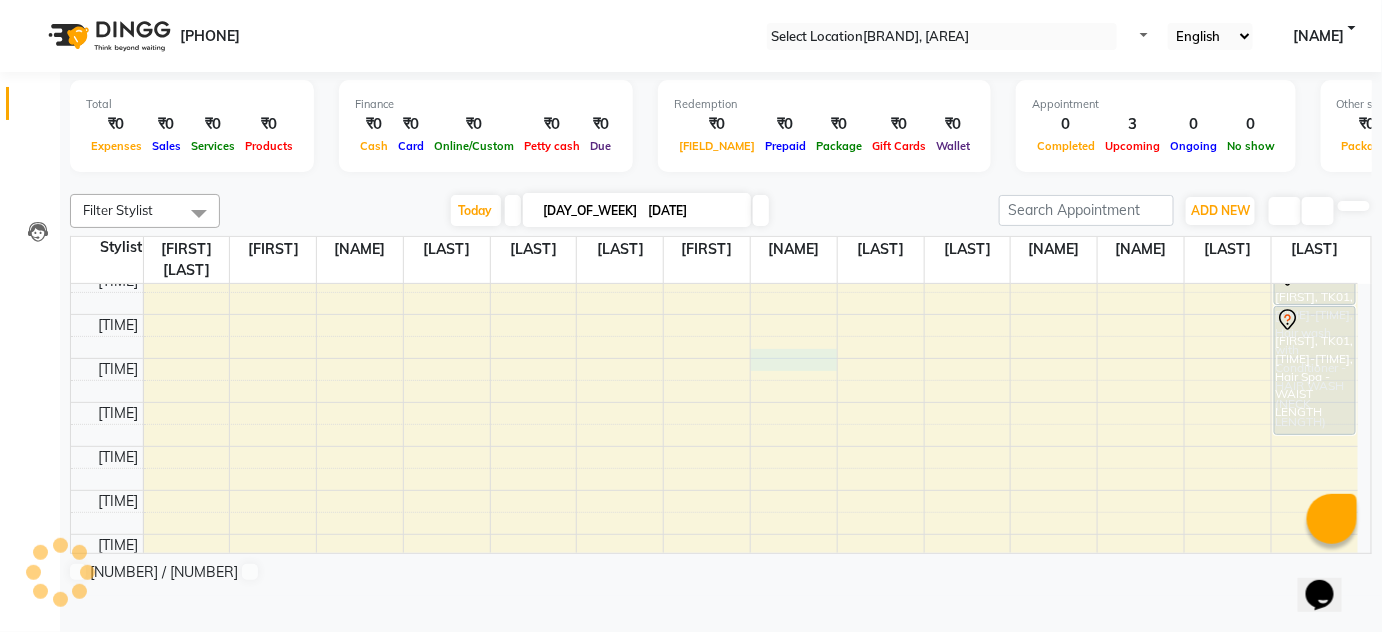 click on "[TIME_LIST] [NAME], [CODE], [TIME_RANGE], [SERVICE] [NAME], [CODE], [TIME_RANGE], [SERVICE] [NAME], [CODE], [TIME_RANGE], [SERVICE]" at bounding box center (714, 226) 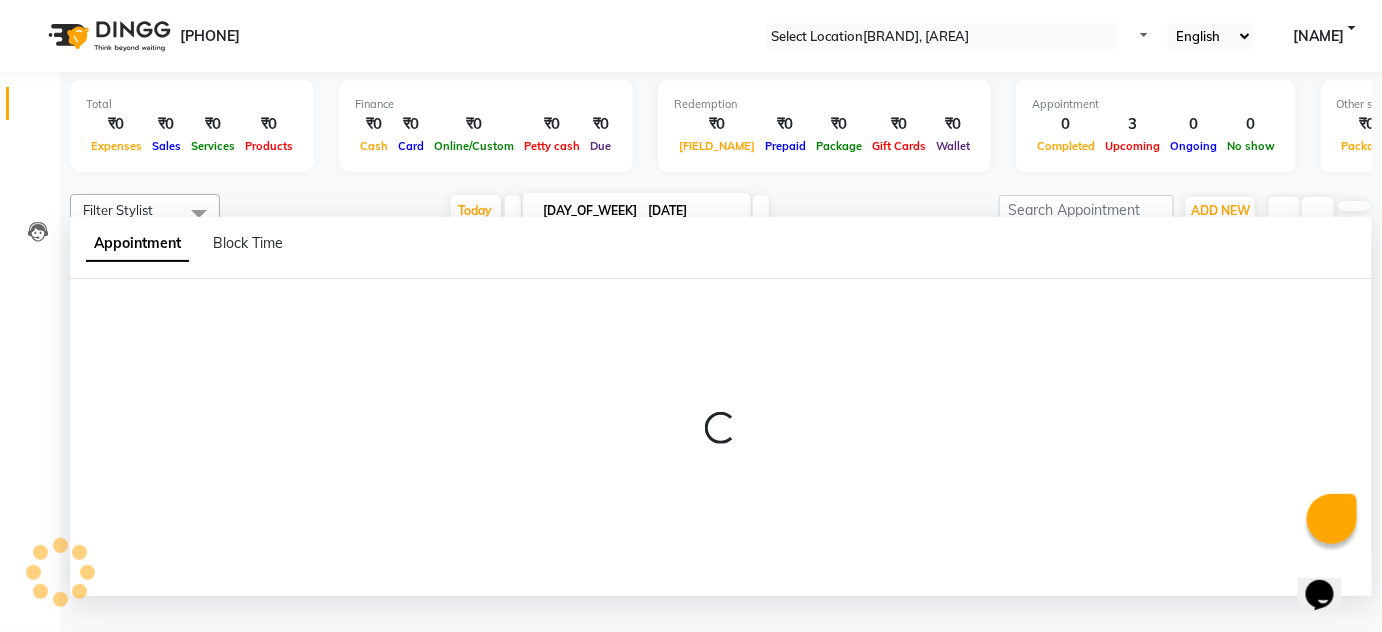 scroll, scrollTop: 0, scrollLeft: 0, axis: both 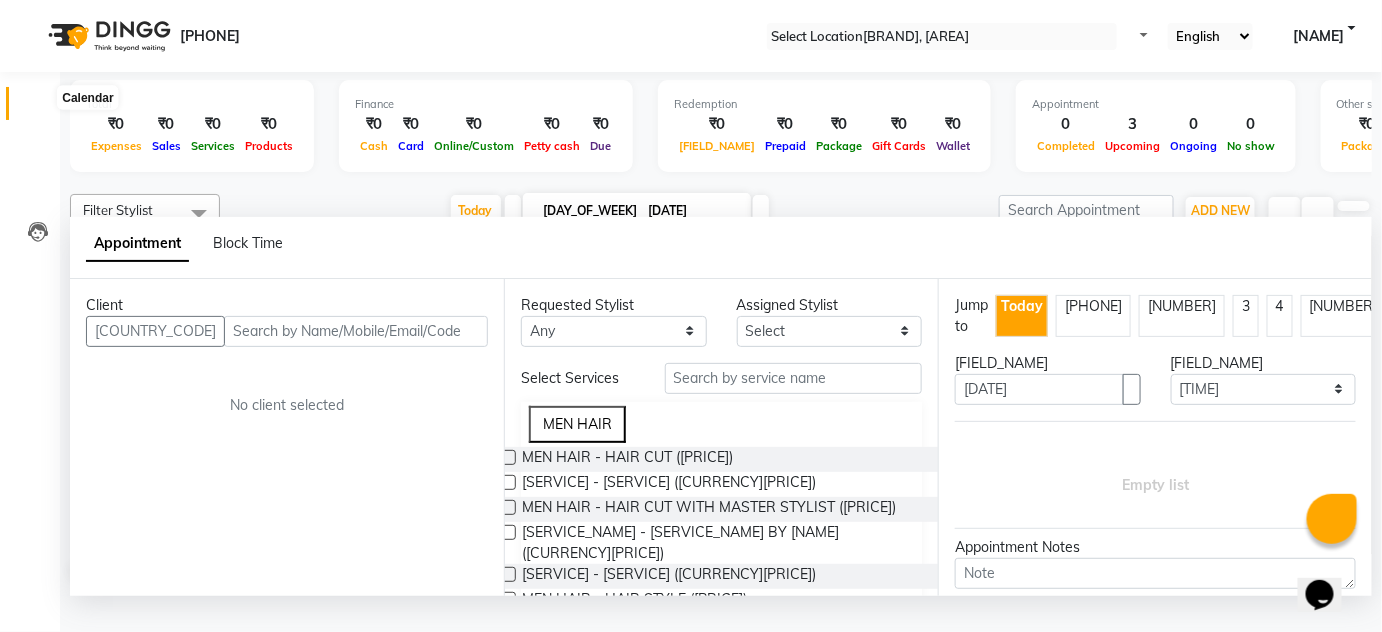 click at bounding box center [37, 108] 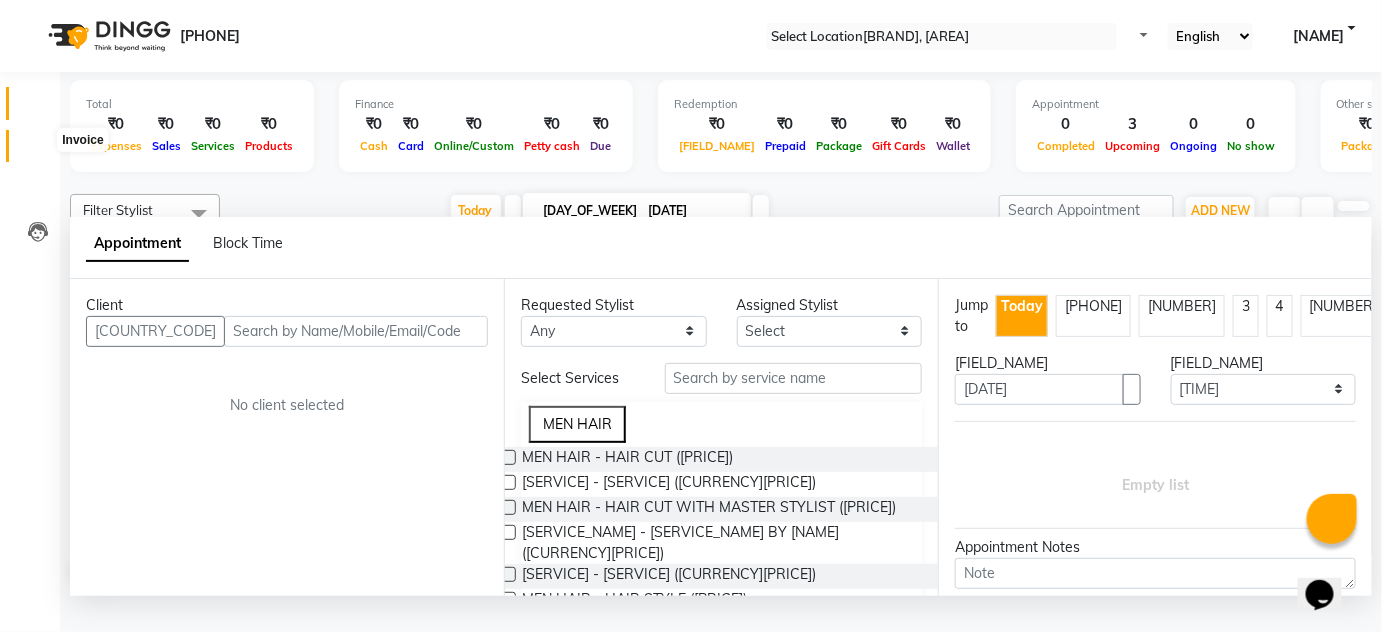 click at bounding box center (37, 151) 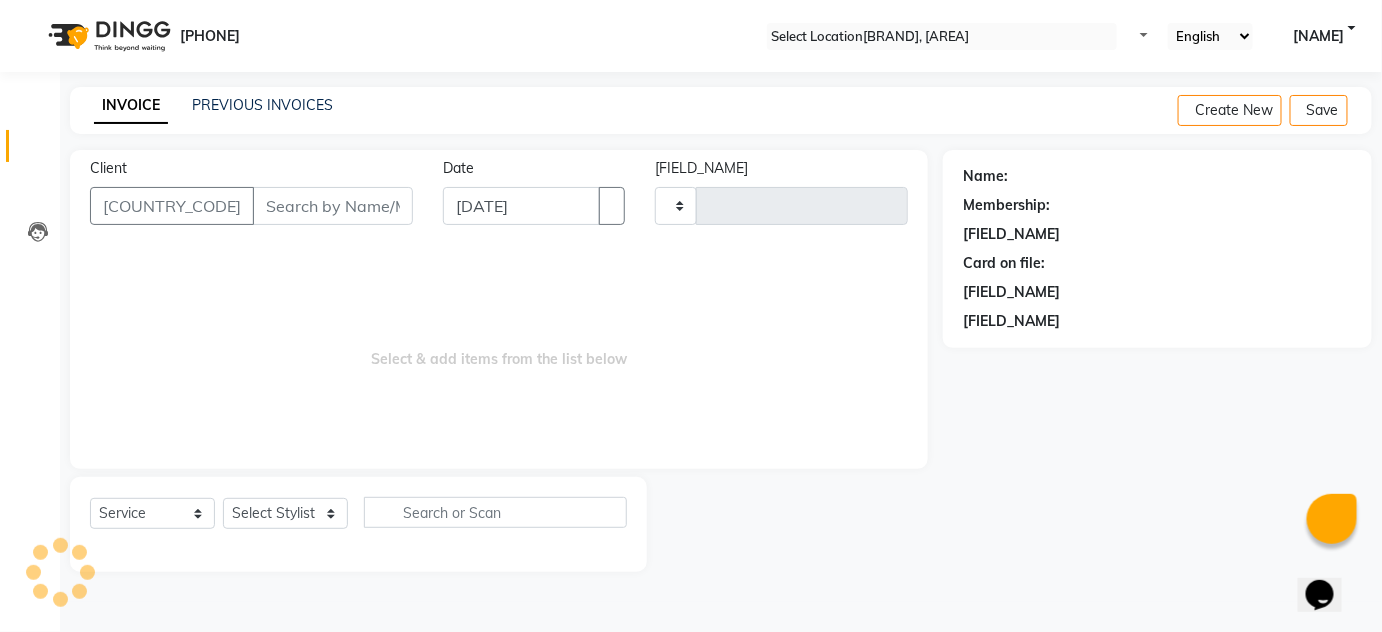 scroll, scrollTop: 0, scrollLeft: 0, axis: both 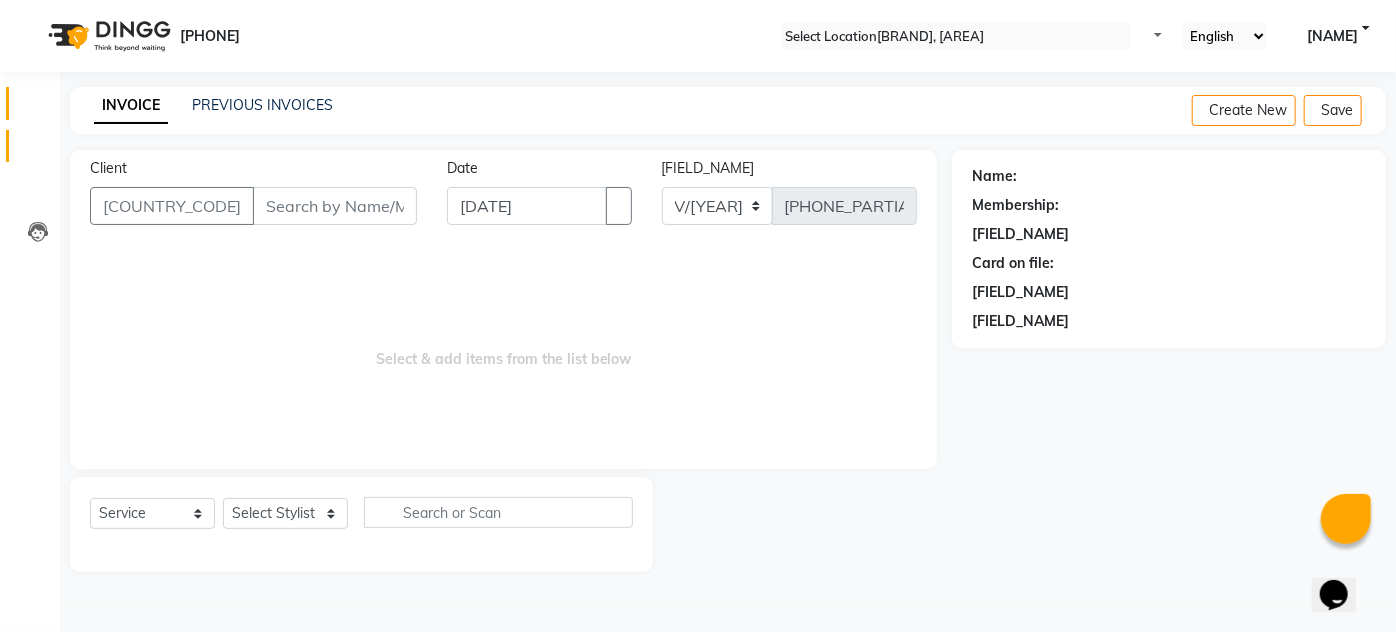 click on "Calendar" at bounding box center (30, 103) 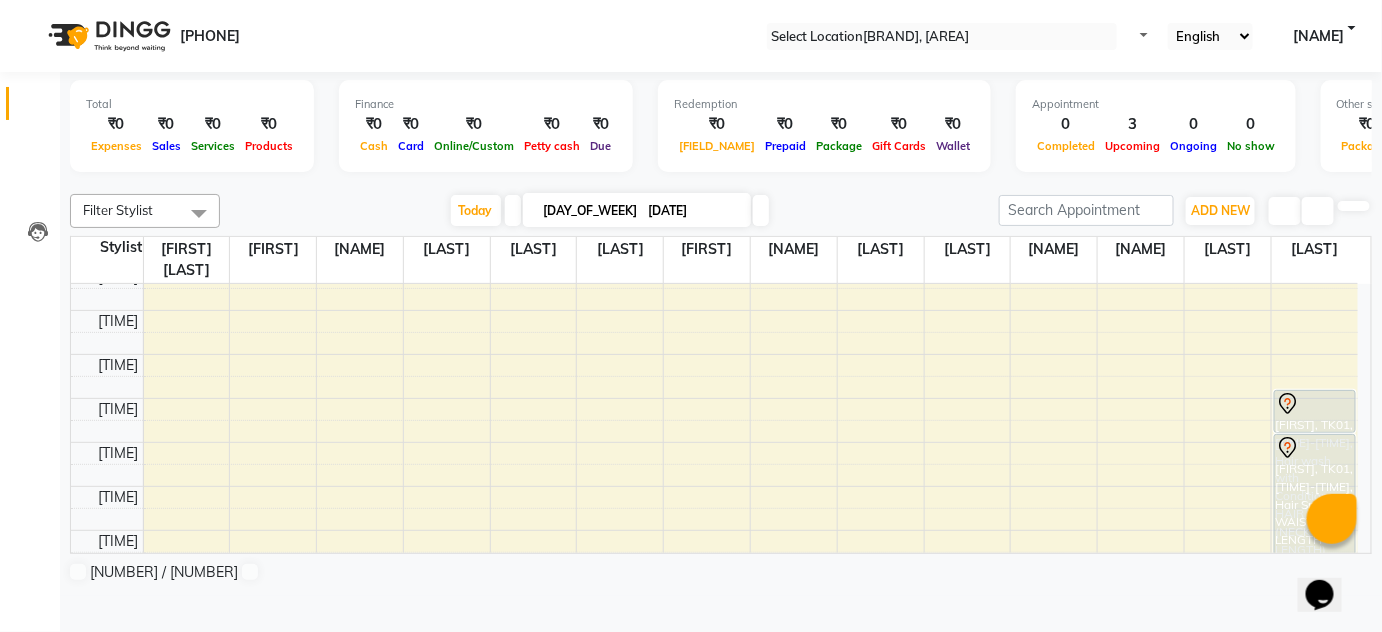 scroll, scrollTop: 727, scrollLeft: 0, axis: vertical 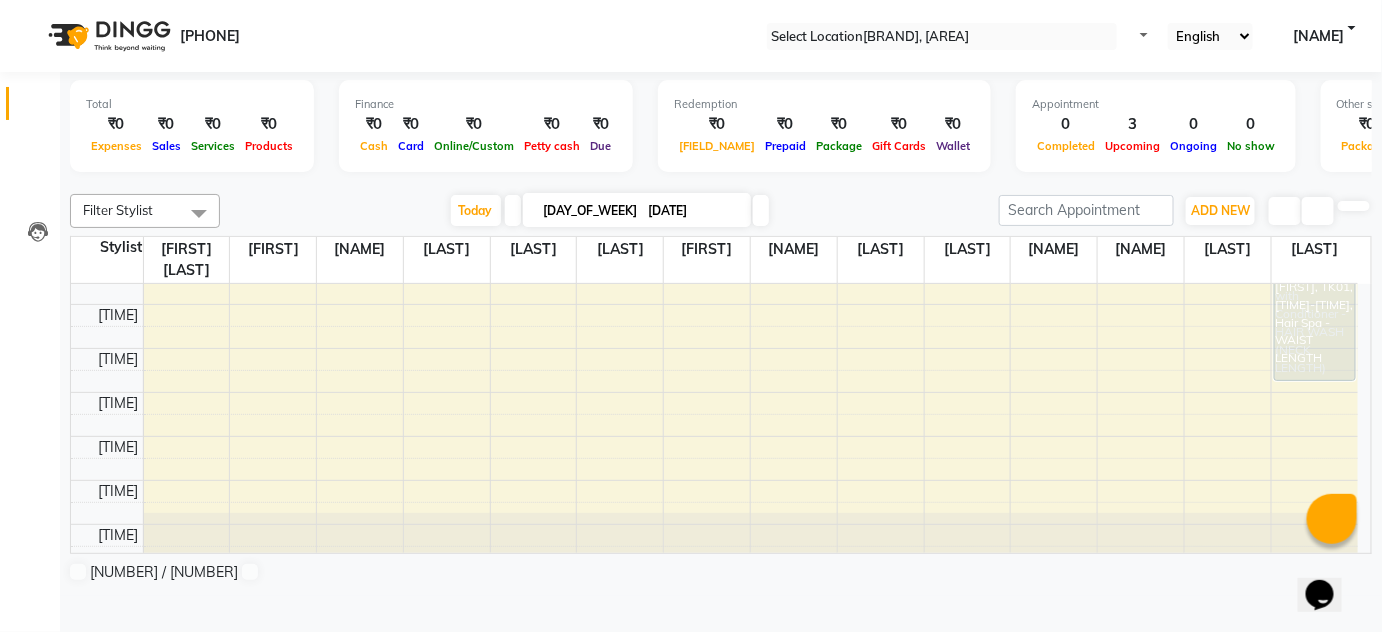 click on "[TIME_LIST] [NAME], [CODE], [TIME_RANGE], [SERVICE] [NAME], [CODE], [TIME_RANGE], [SERVICE] [NAME], [CODE], [TIME_RANGE], [SERVICE]" at bounding box center (714, 172) 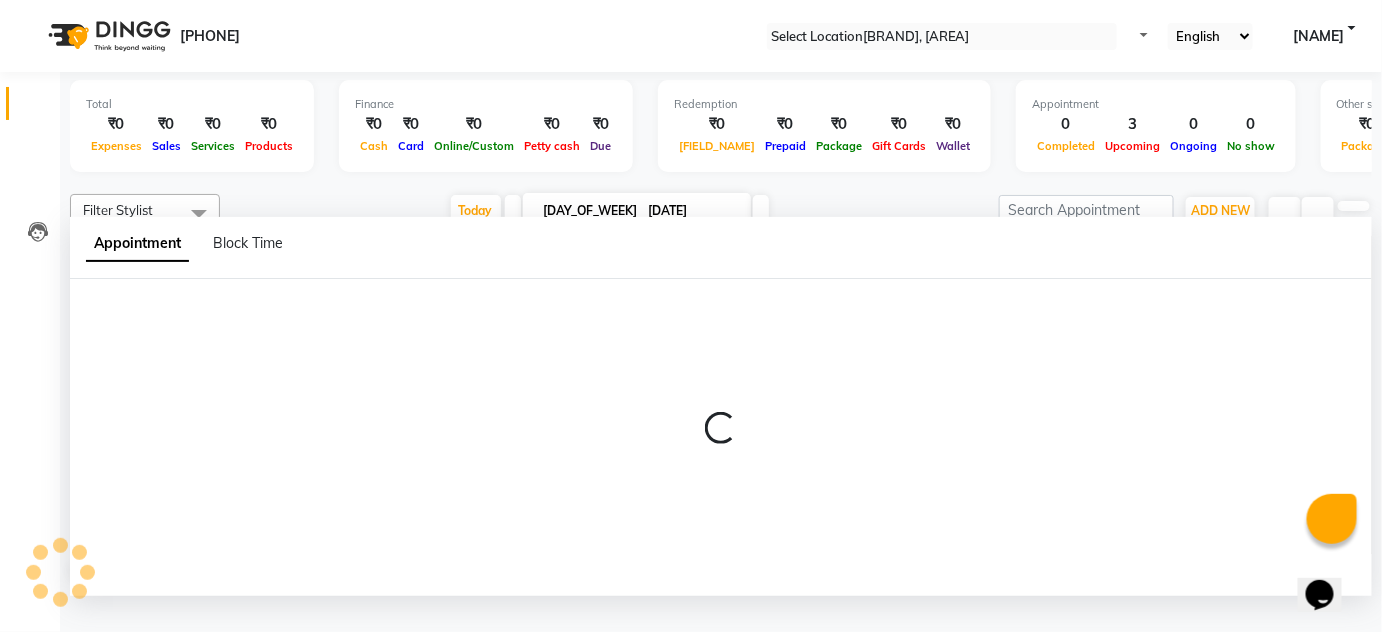 scroll, scrollTop: 0, scrollLeft: 0, axis: both 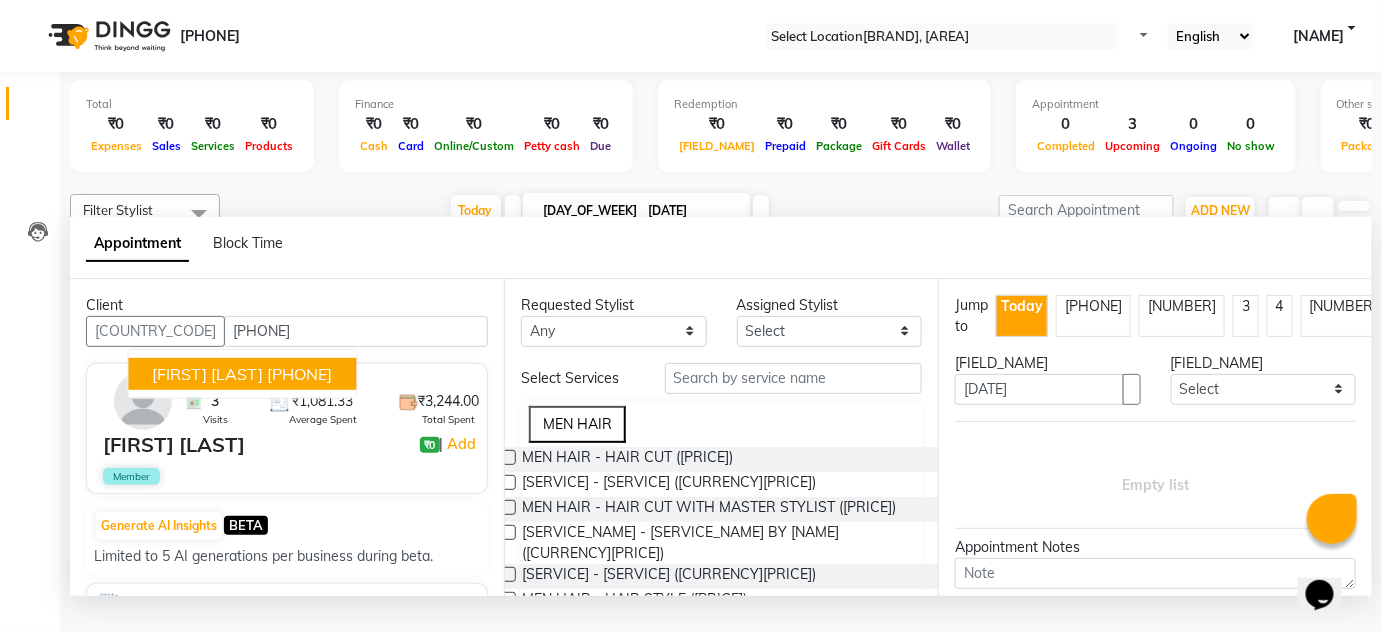 click on "[FIRST] [LAST] [PHONE]" at bounding box center (242, 373) 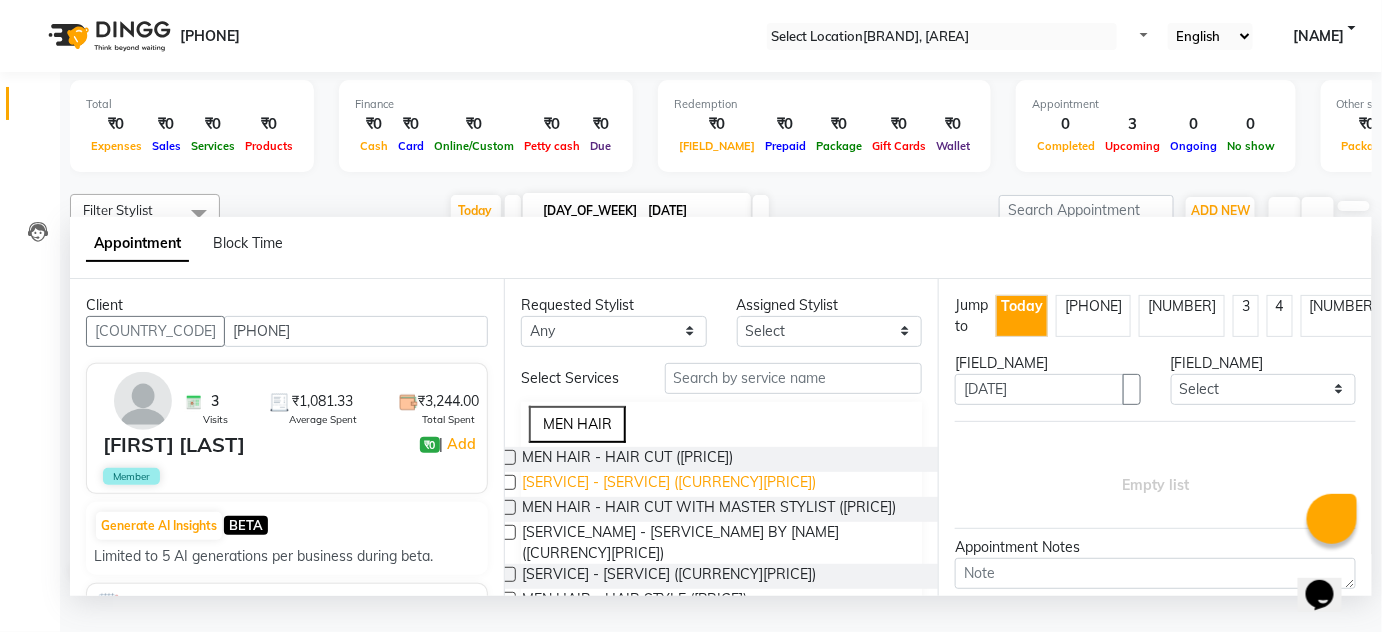 scroll, scrollTop: 90, scrollLeft: 0, axis: vertical 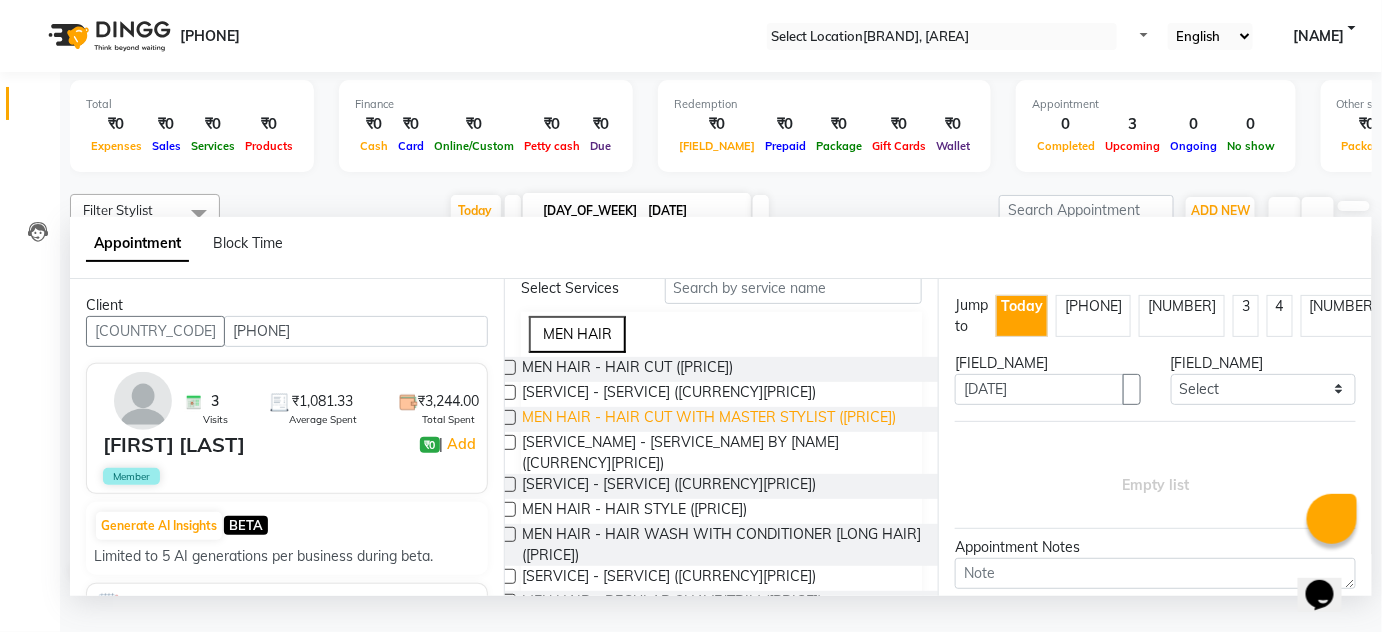 type on "[PHONE]" 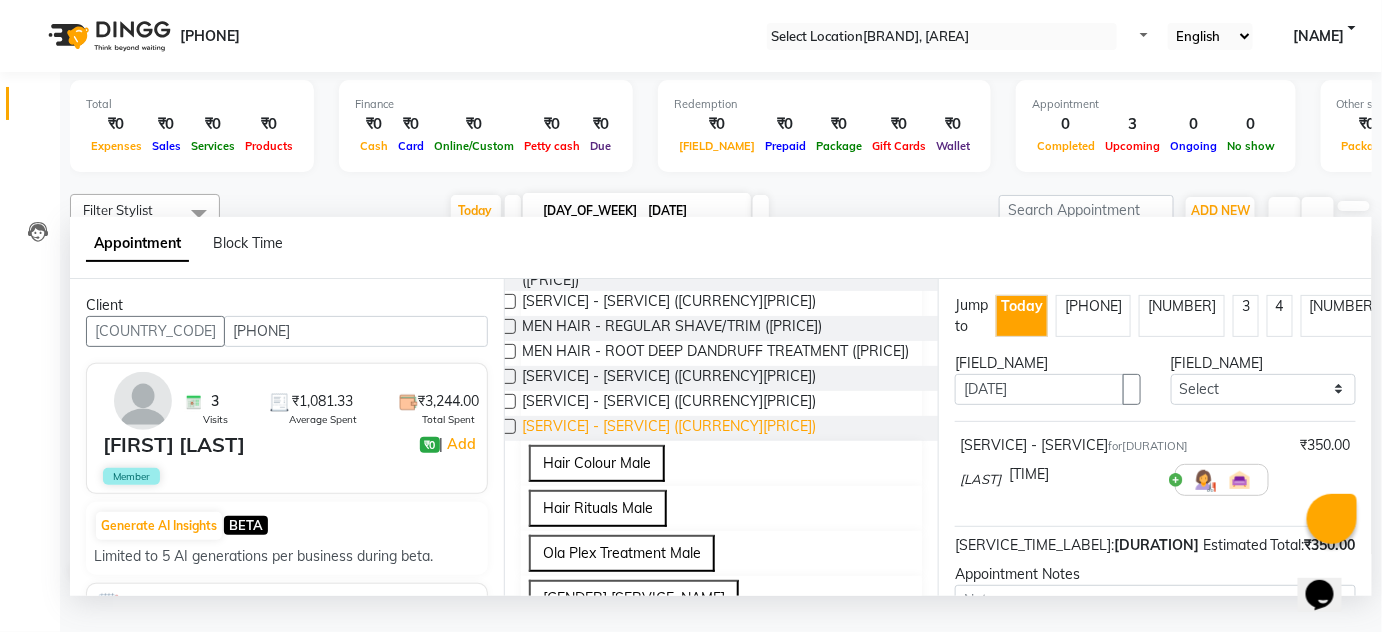 scroll, scrollTop: 363, scrollLeft: 0, axis: vertical 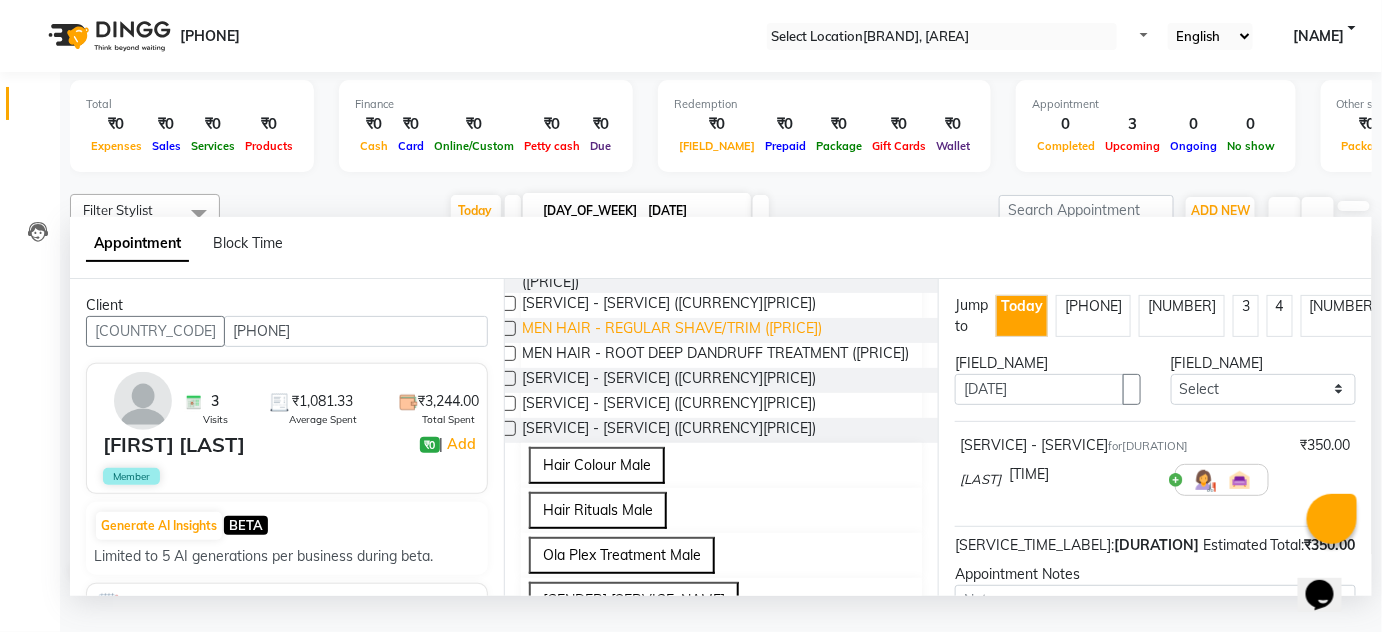 click on "MEN HAIR - REGULAR SHAVE/TRIM ([PRICE])" at bounding box center (627, 96) 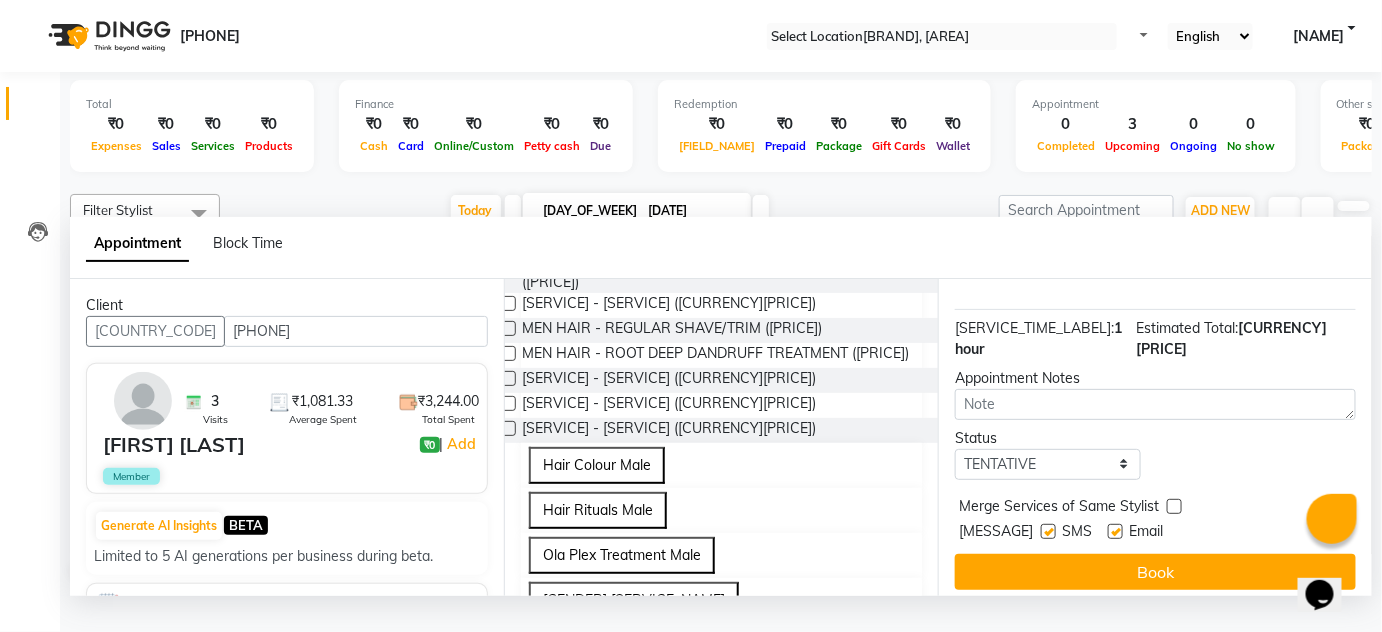 scroll, scrollTop: 320, scrollLeft: 0, axis: vertical 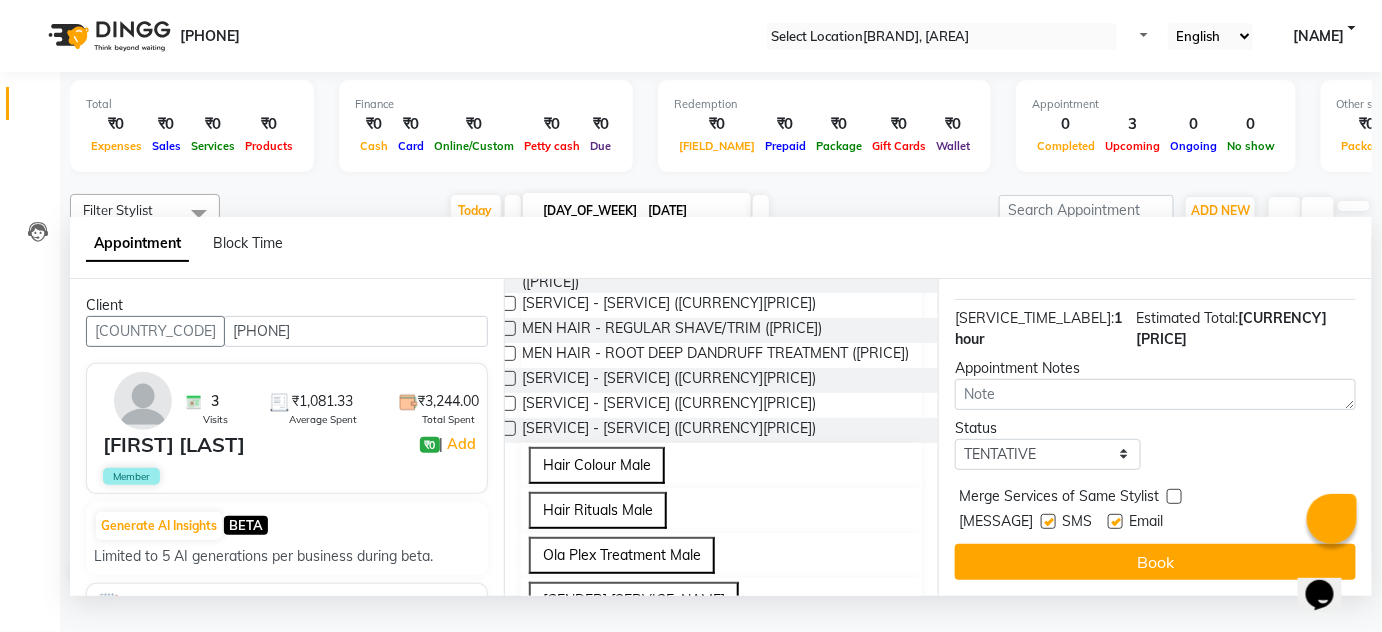 click on "SMS" at bounding box center (1074, 523) 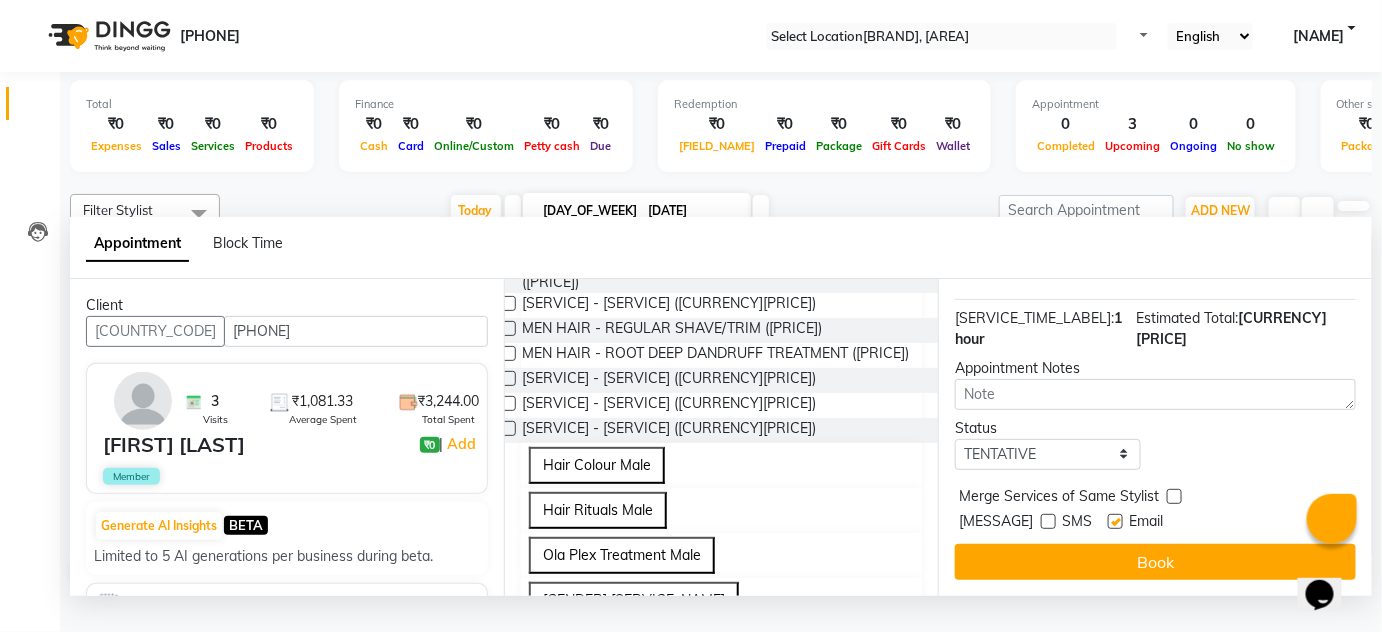 click at bounding box center [1115, 521] 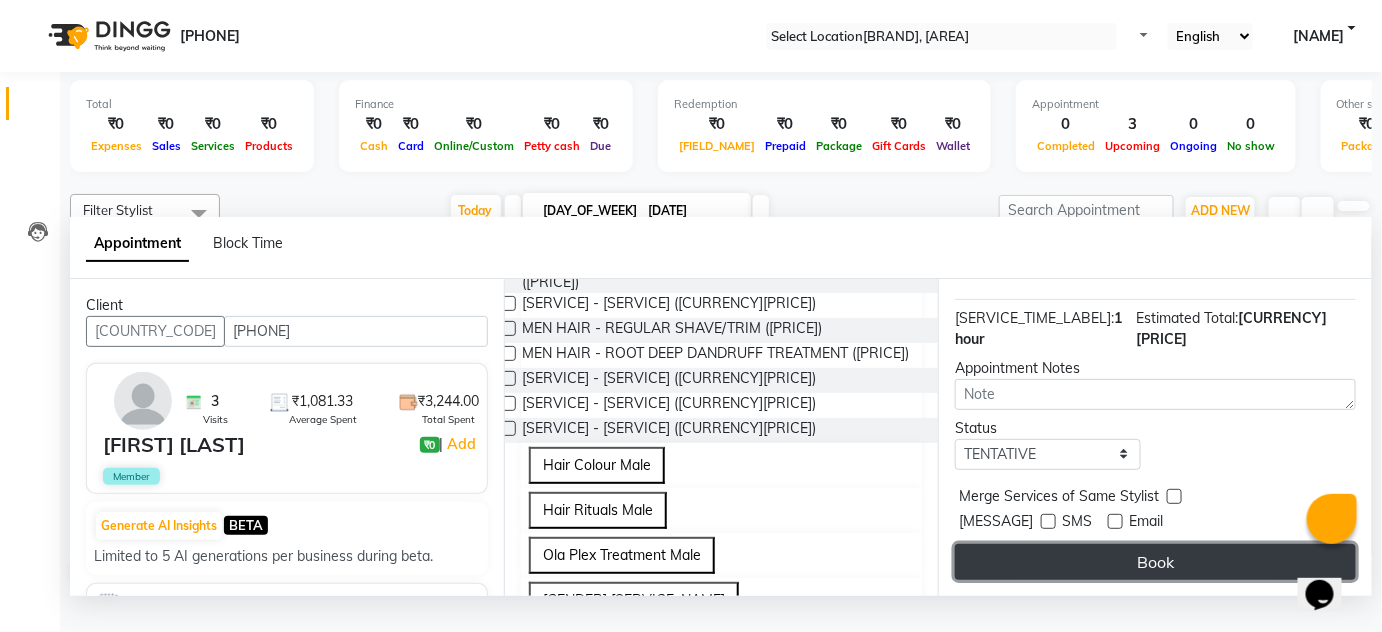click on "Book" at bounding box center [1155, 562] 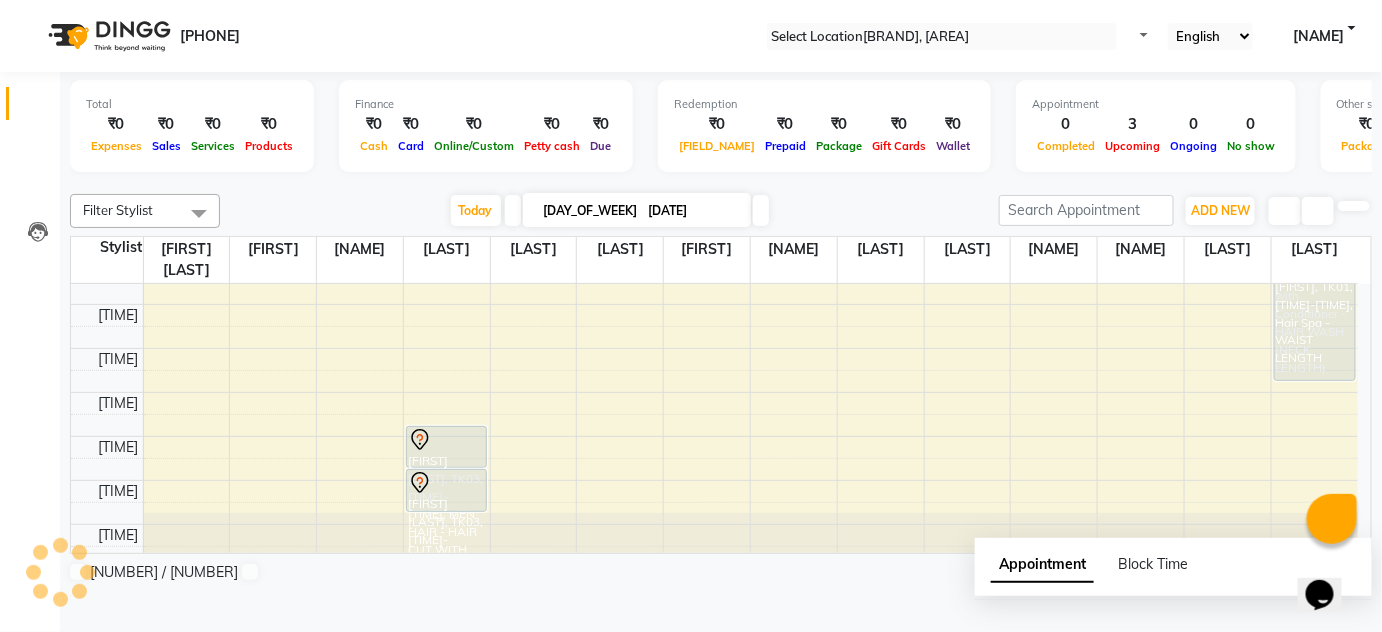 scroll, scrollTop: 0, scrollLeft: 0, axis: both 